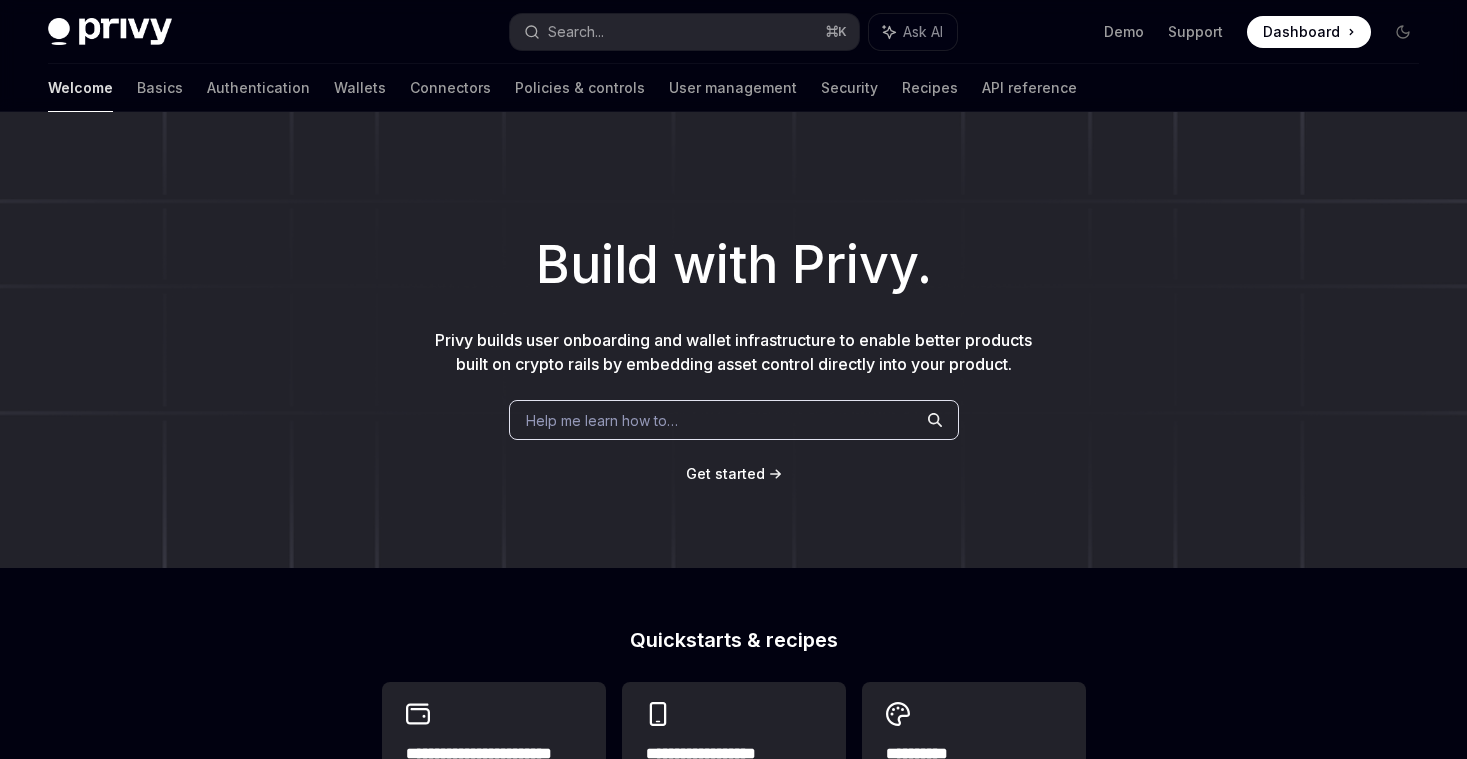 scroll, scrollTop: 0, scrollLeft: 0, axis: both 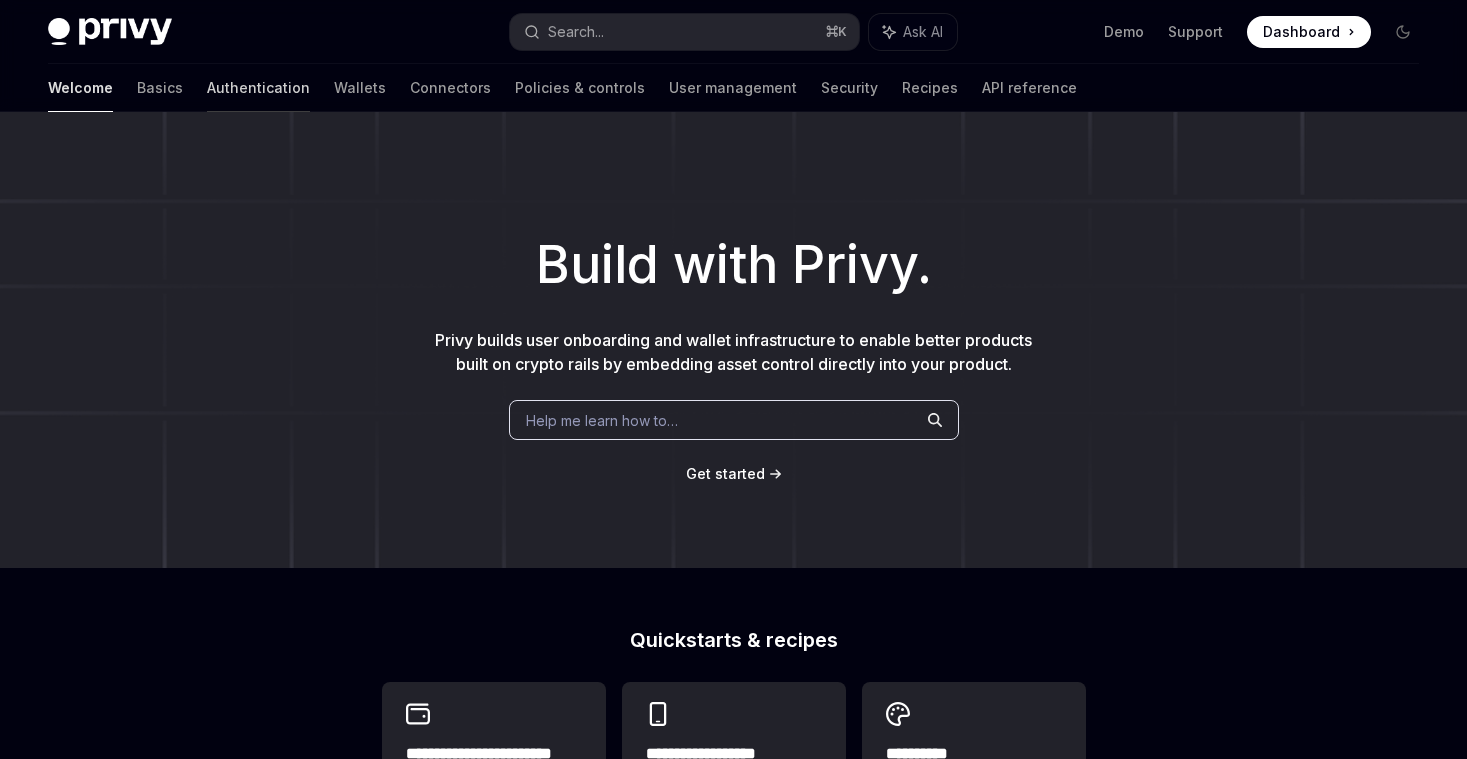 click on "Authentication" at bounding box center [258, 88] 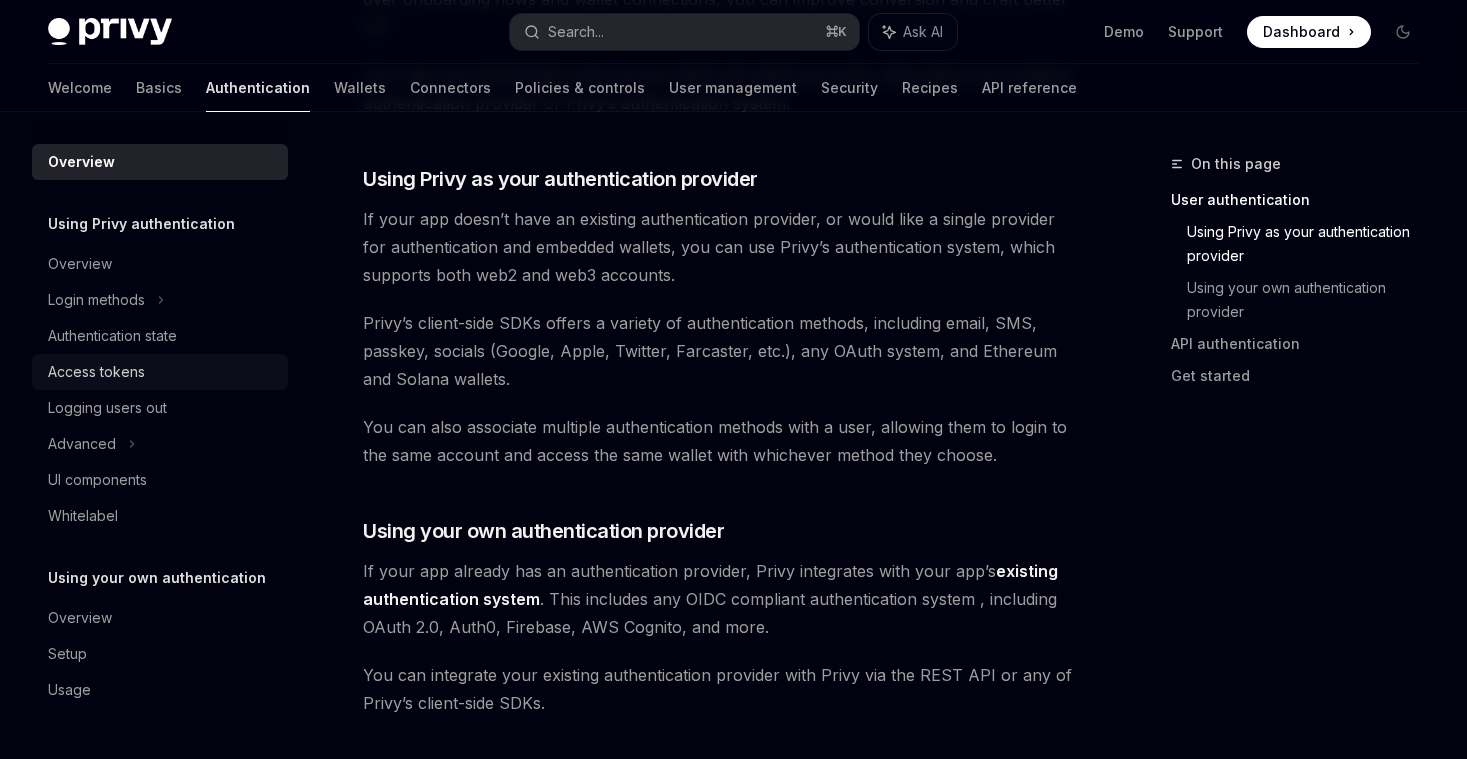 scroll, scrollTop: 697, scrollLeft: 0, axis: vertical 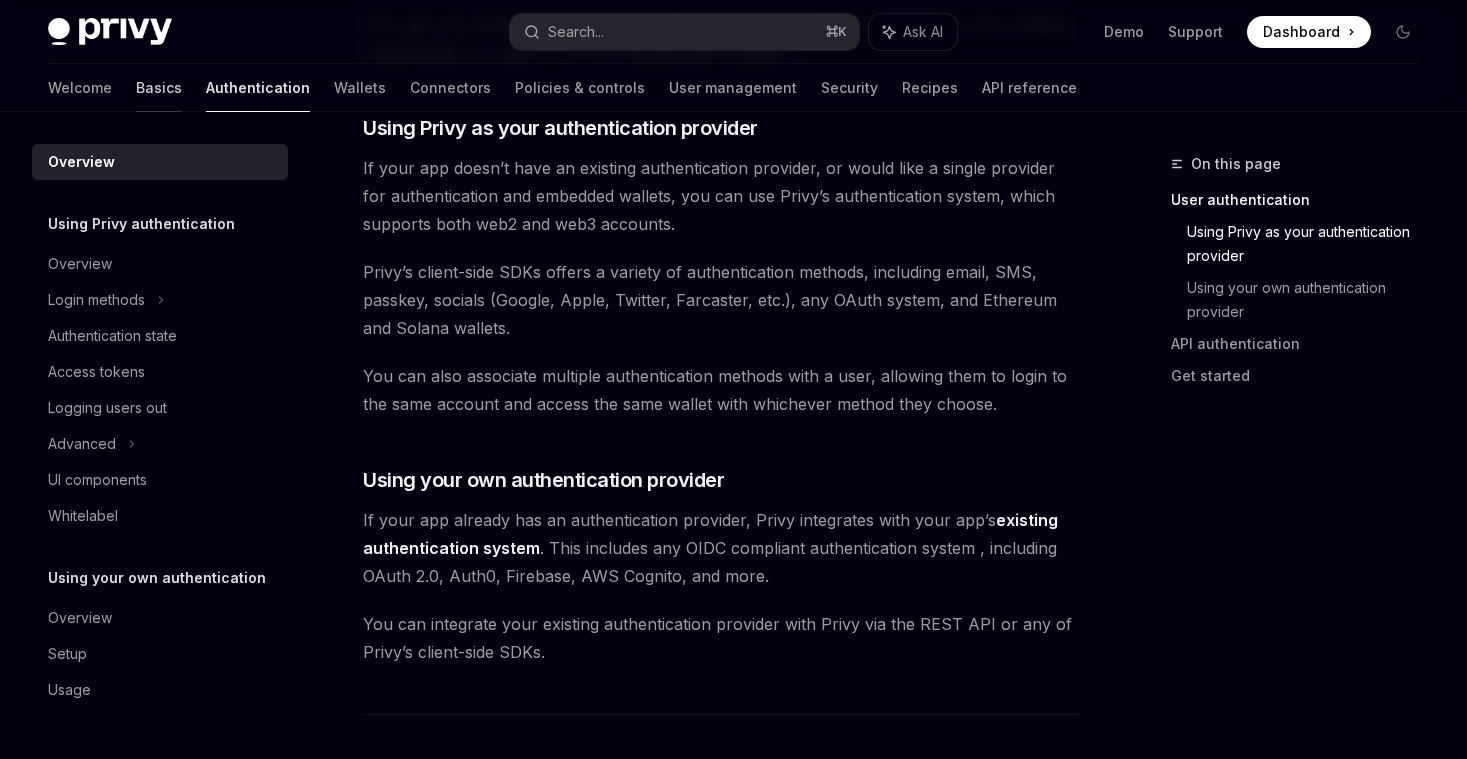 click on "Basics" at bounding box center [159, 88] 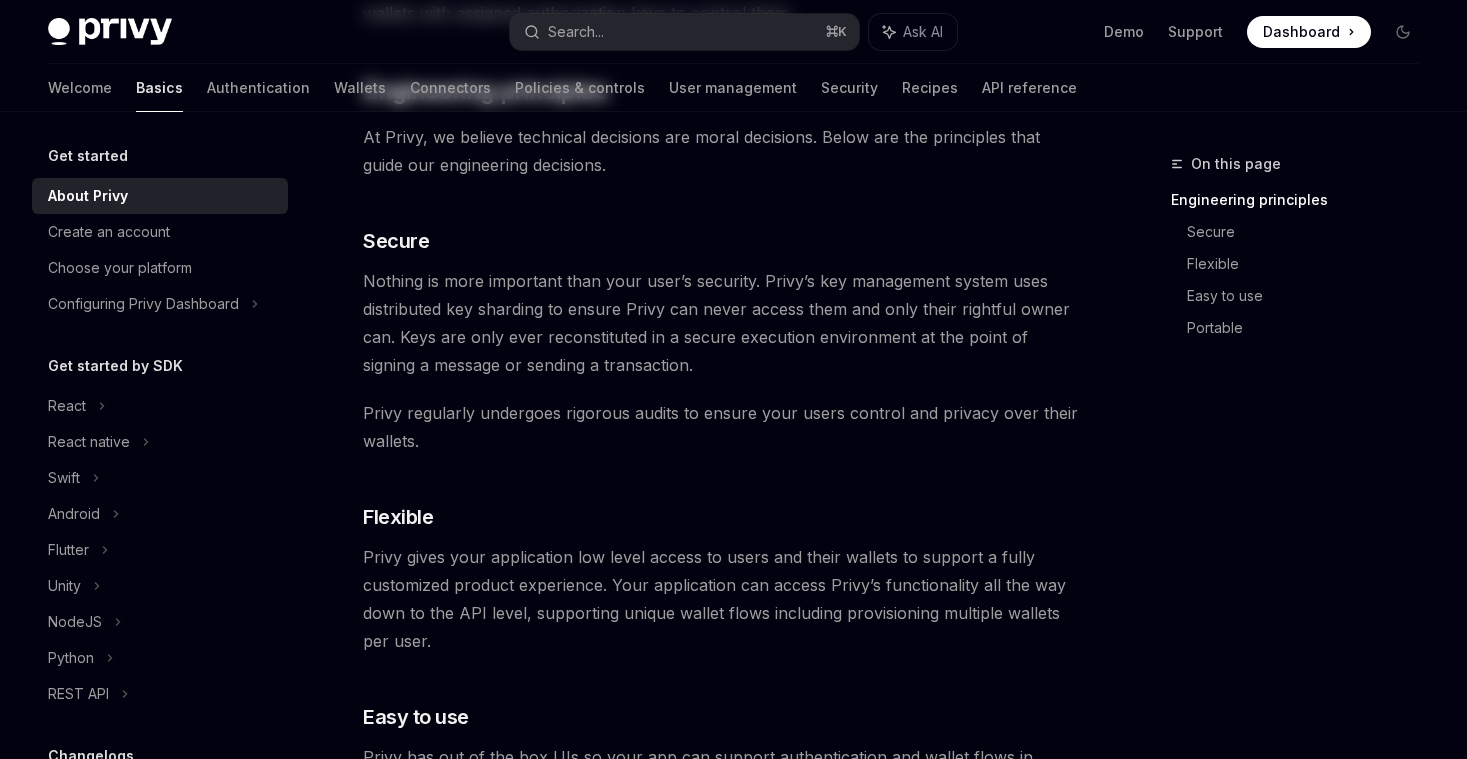 scroll, scrollTop: 0, scrollLeft: 0, axis: both 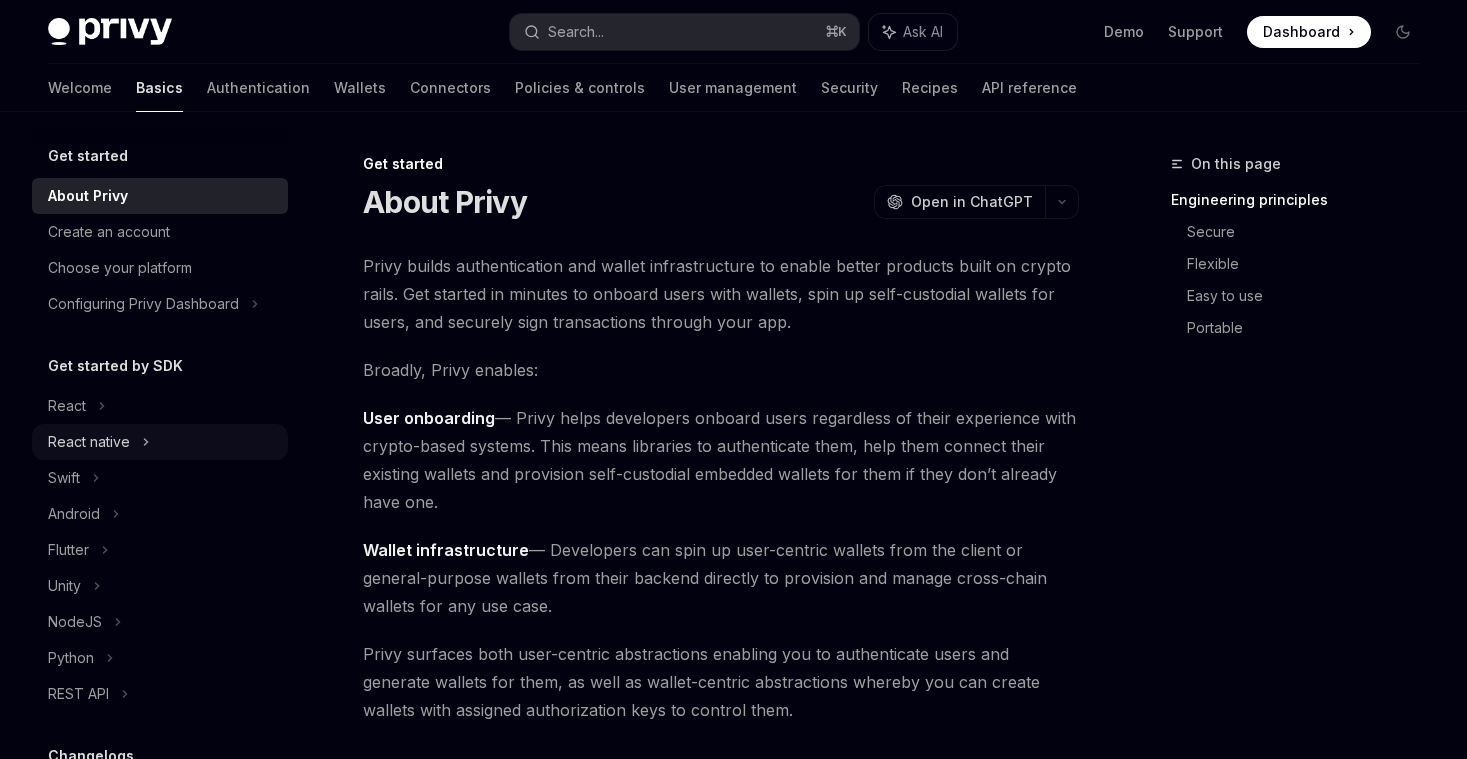click on "React native" at bounding box center [89, 442] 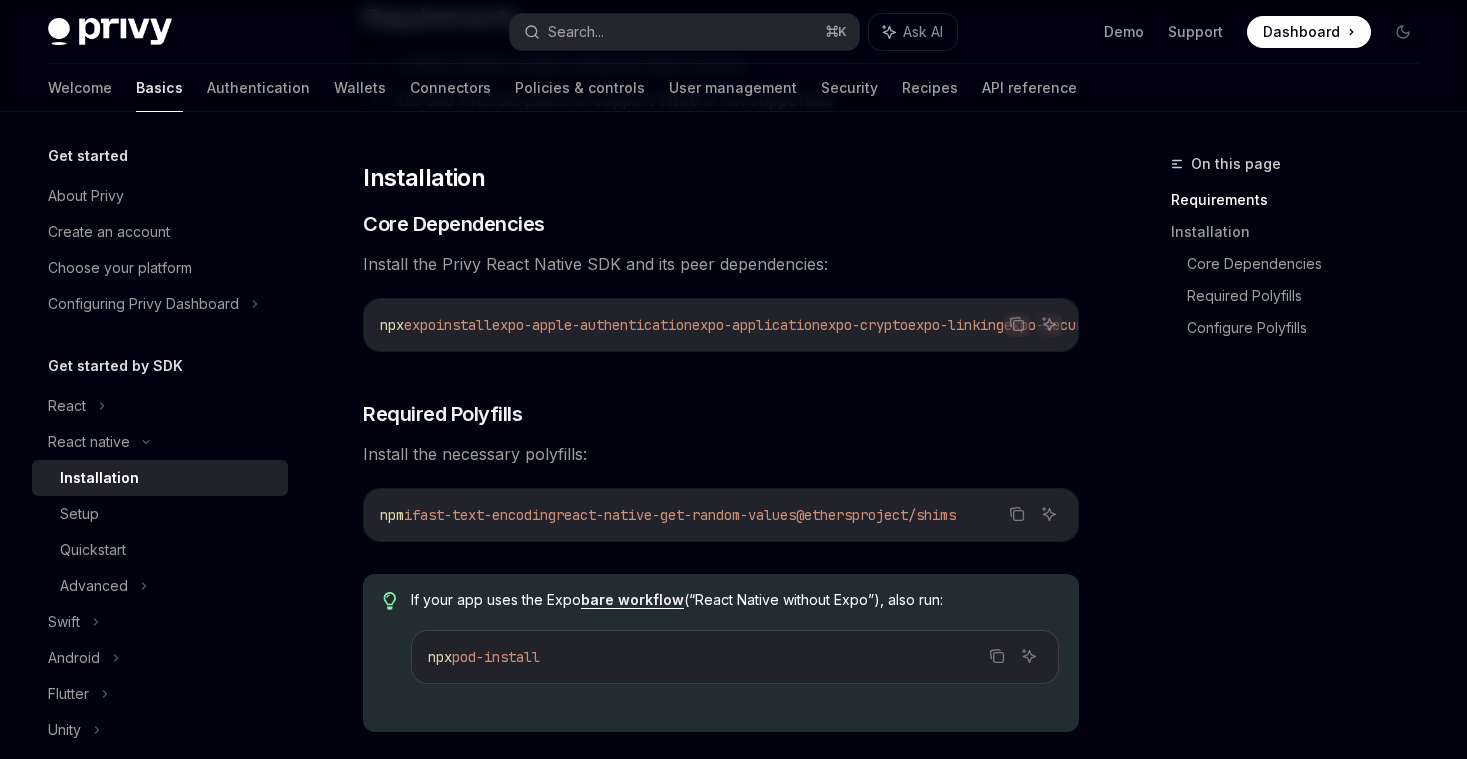 scroll, scrollTop: 253, scrollLeft: 0, axis: vertical 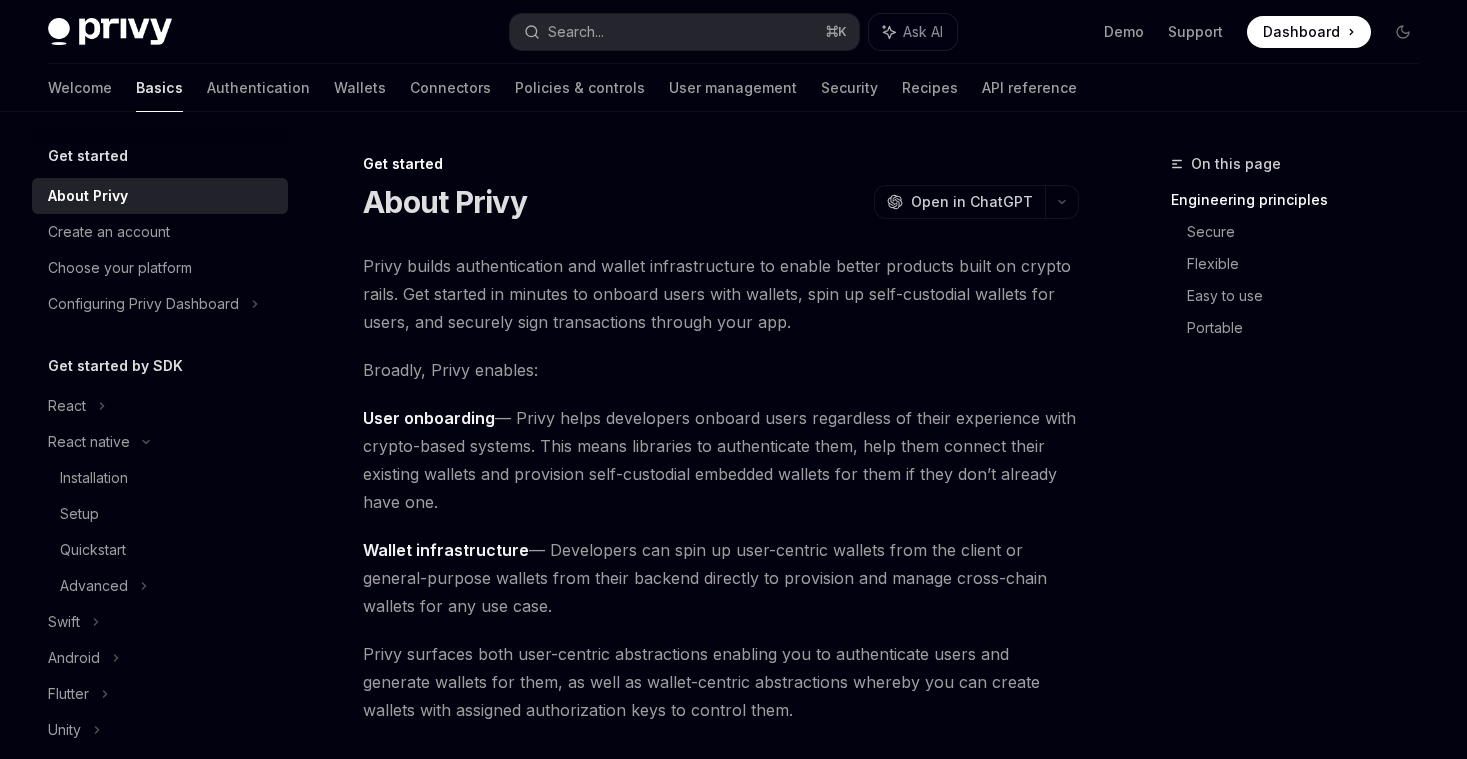 type on "*" 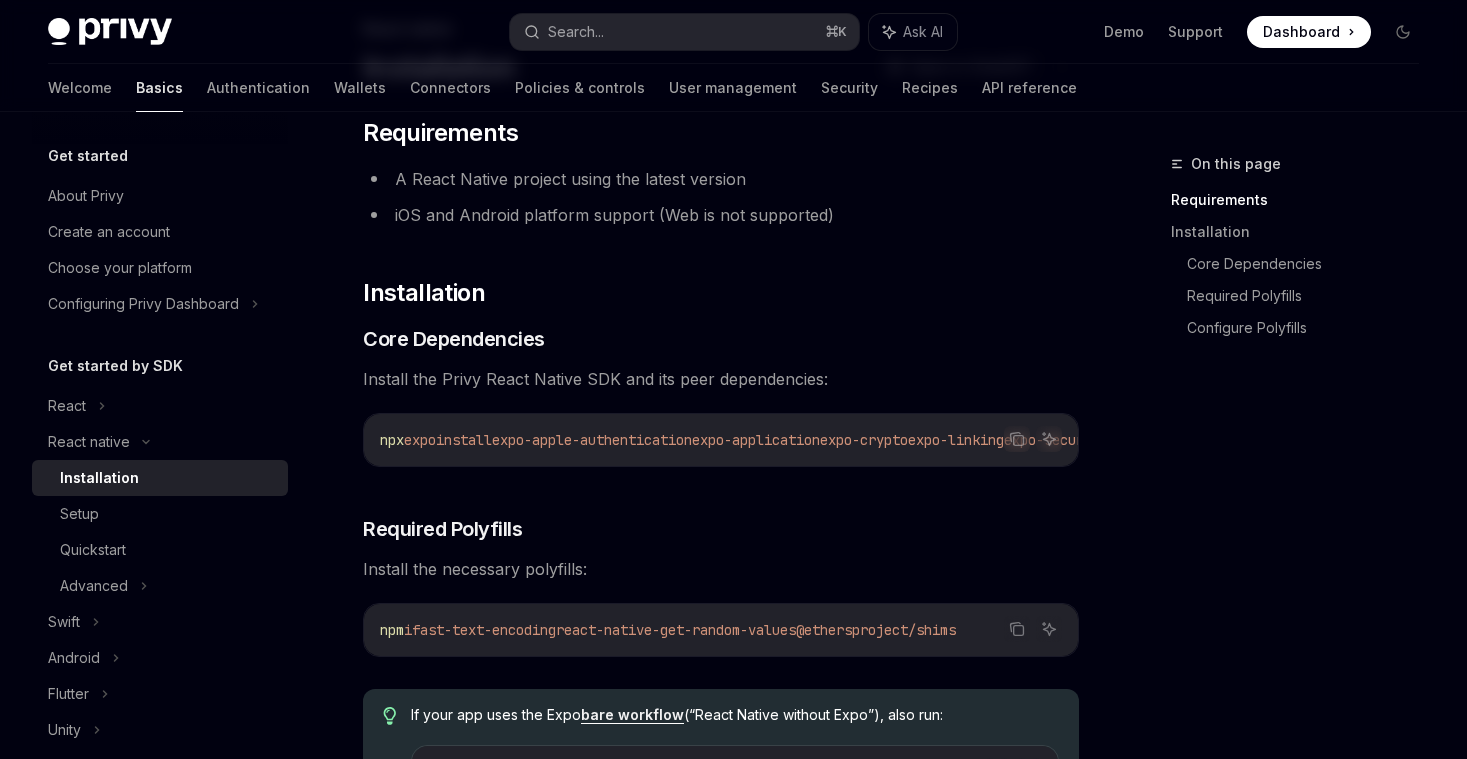 scroll, scrollTop: 136, scrollLeft: 0, axis: vertical 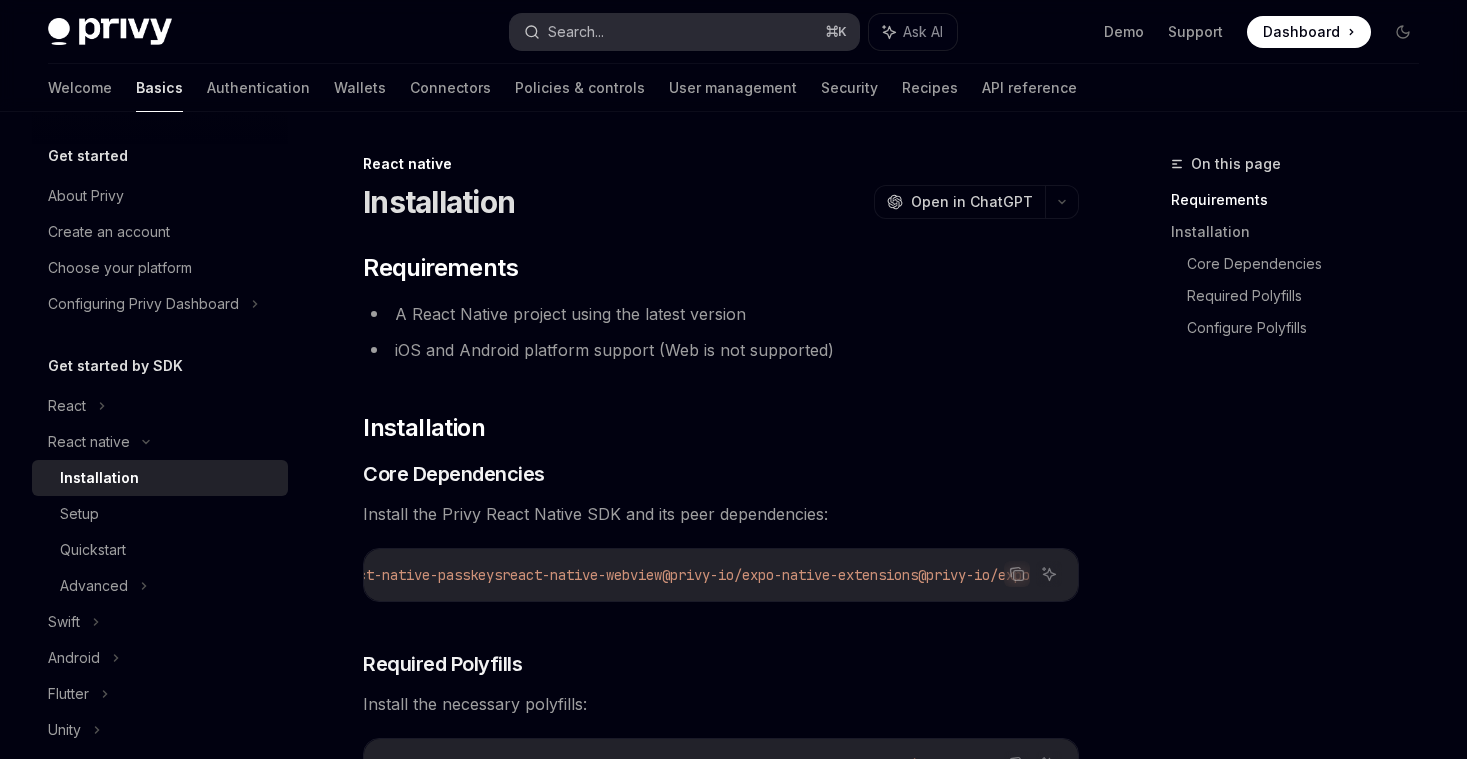 click on "Search... ⌘ K" at bounding box center [684, 32] 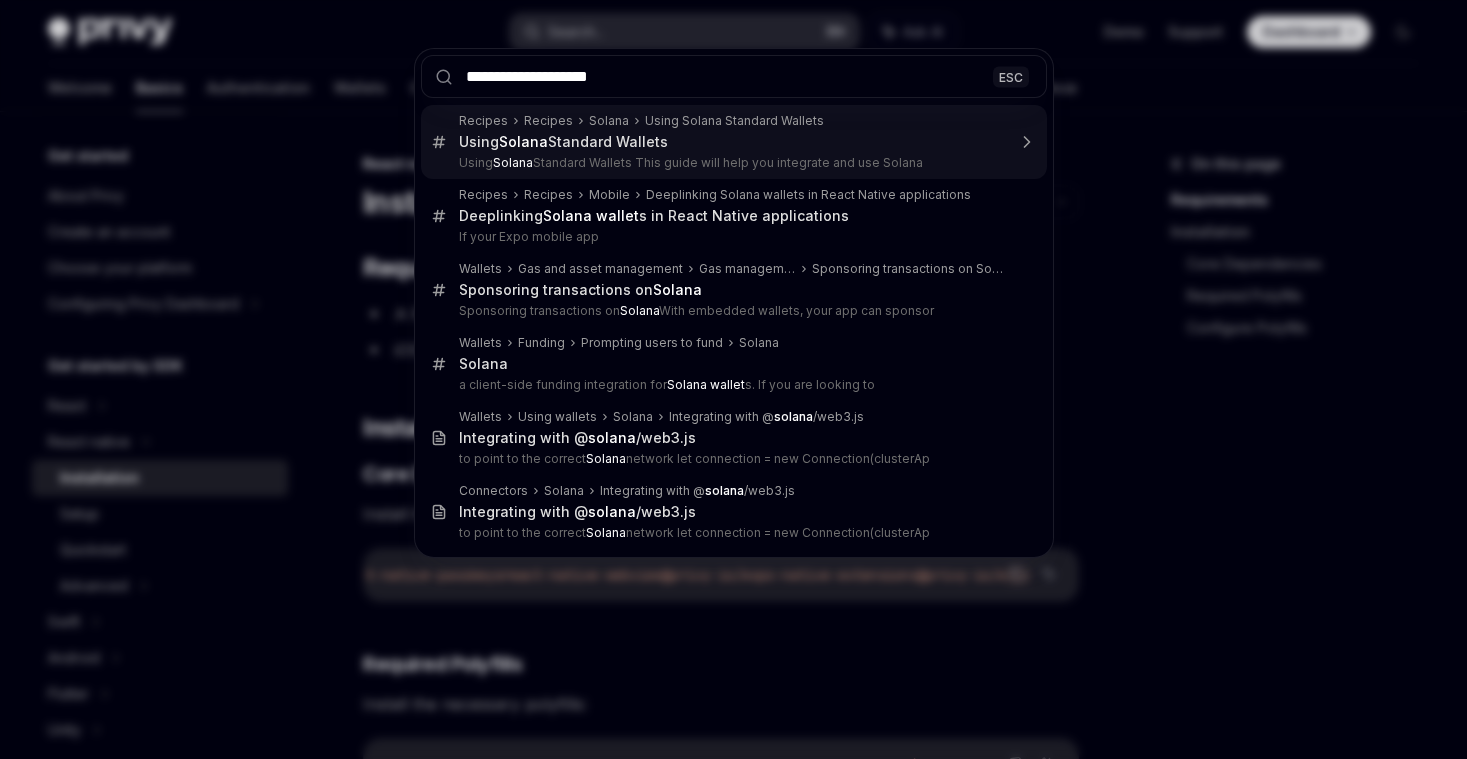 type on "**********" 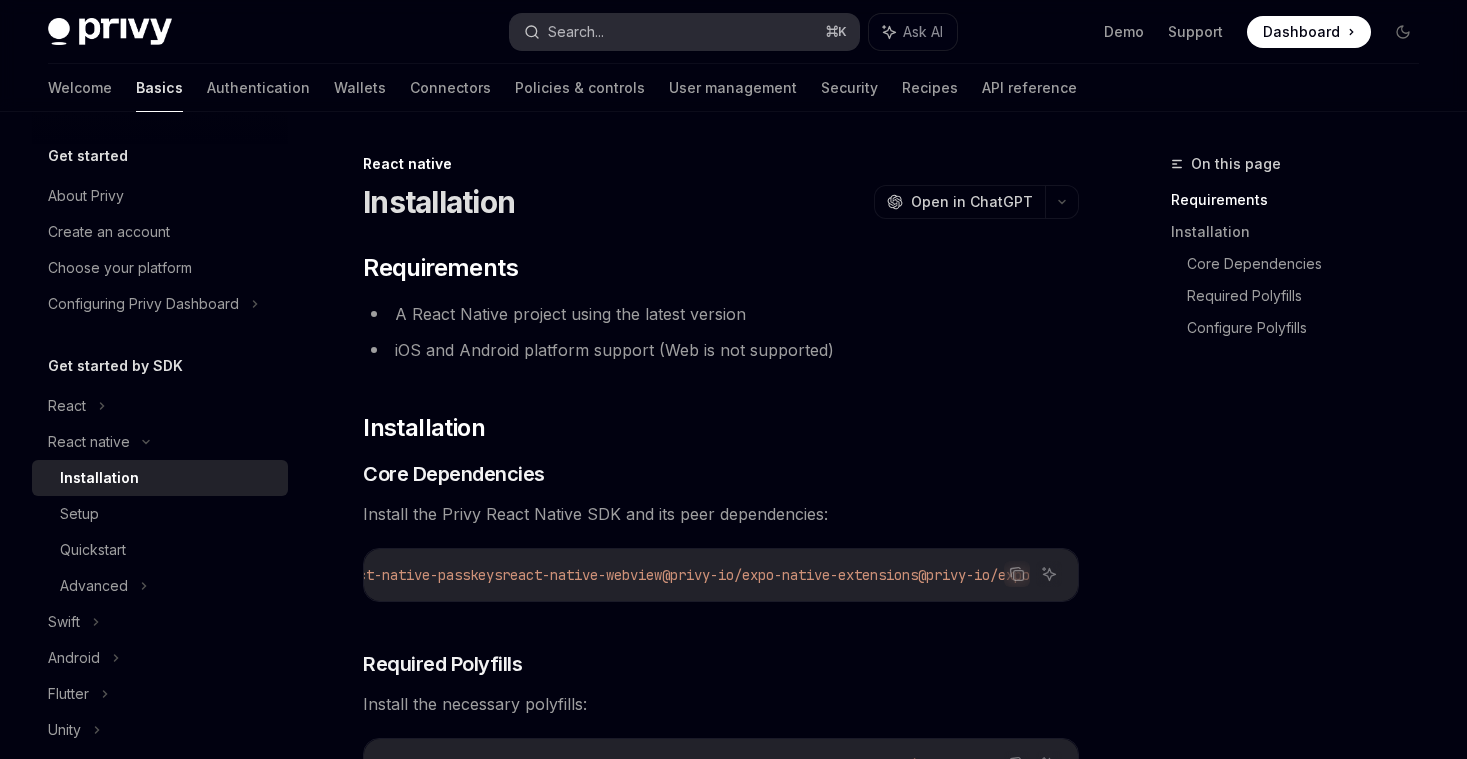 type 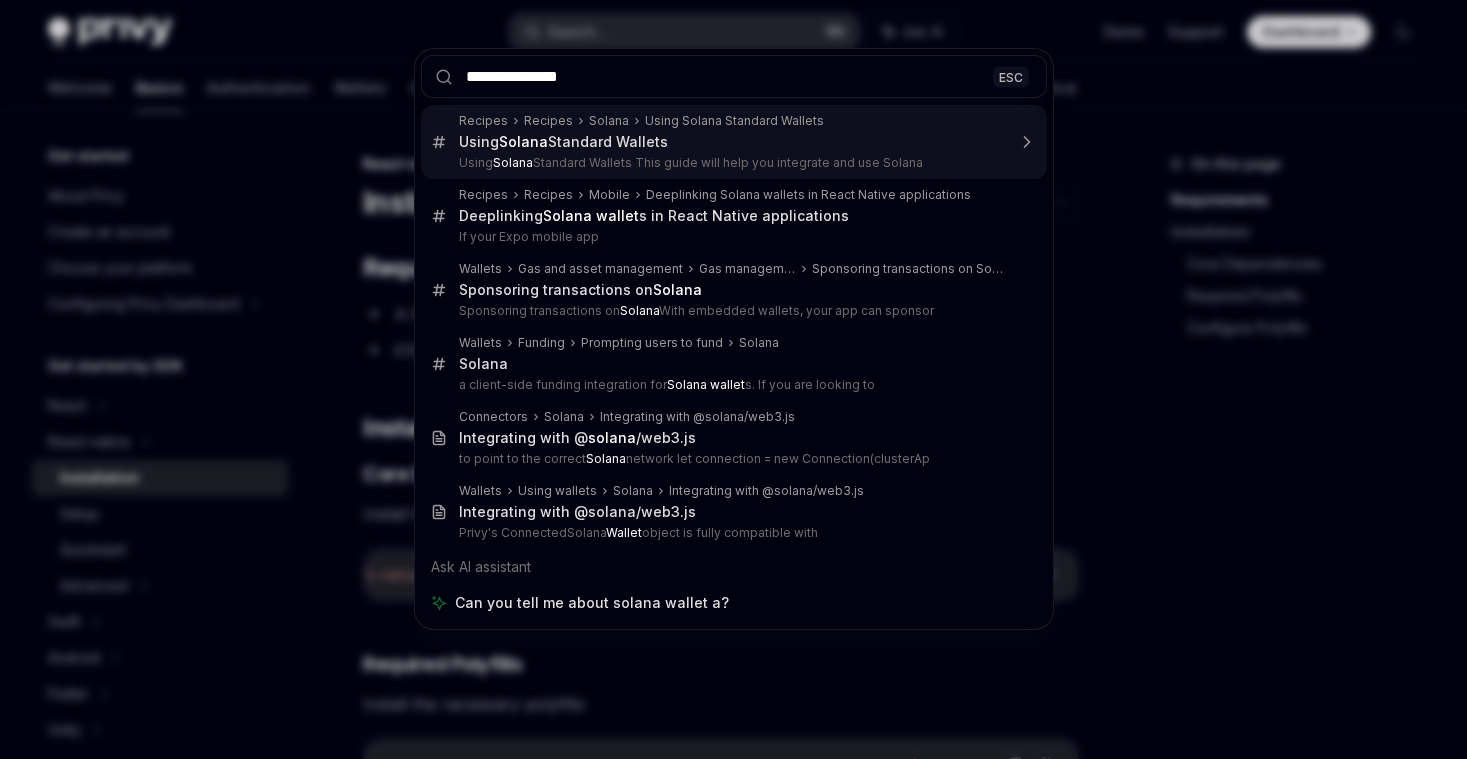 type on "**********" 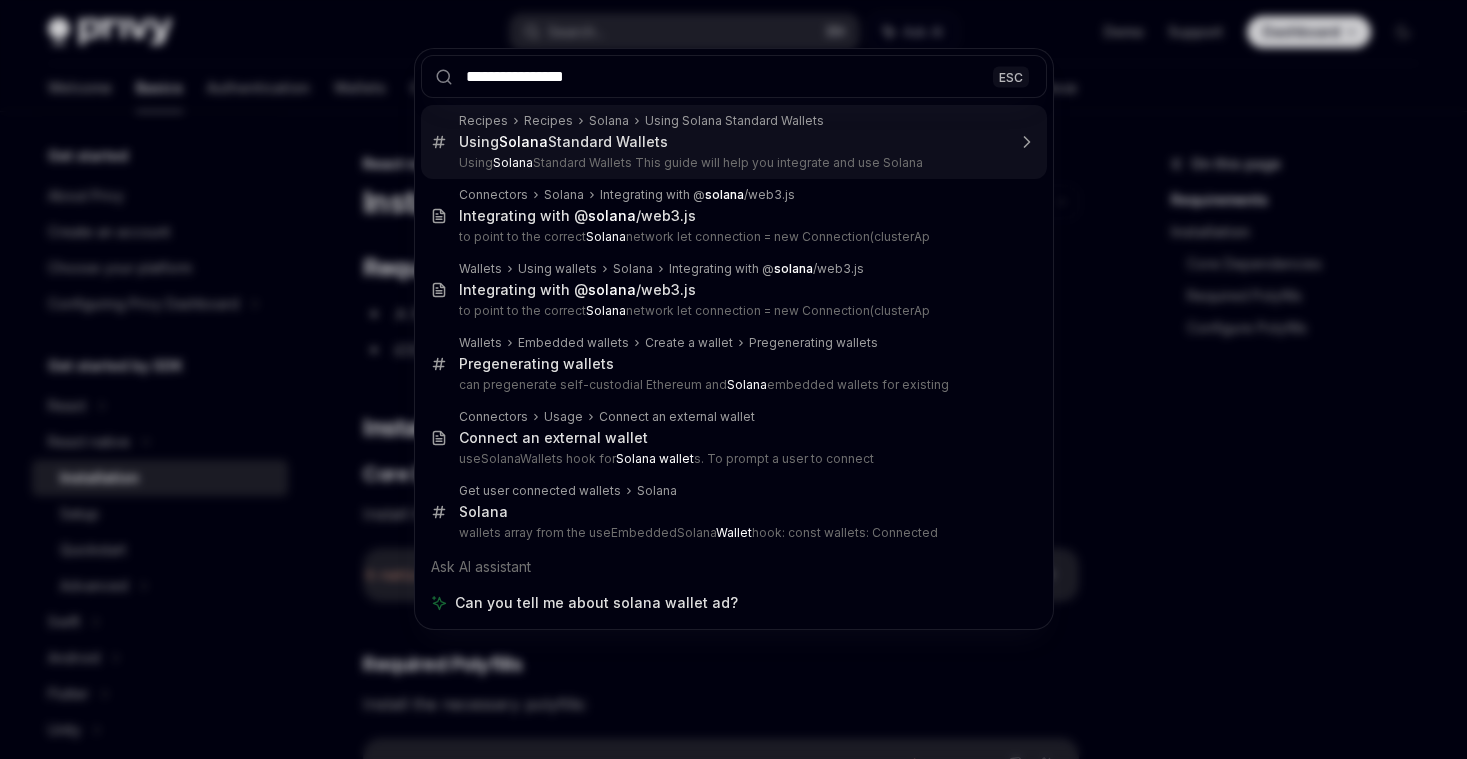 type 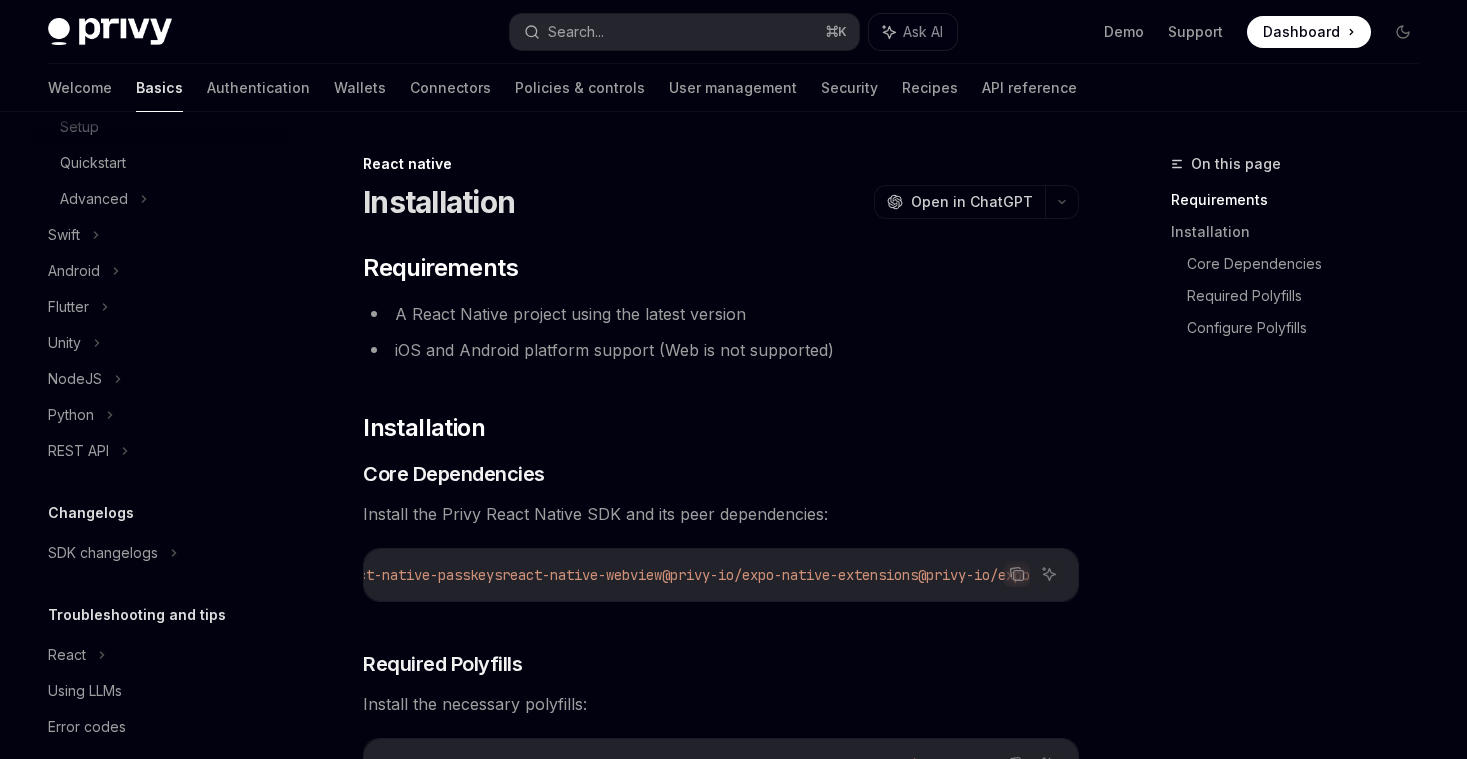 scroll, scrollTop: 413, scrollLeft: 0, axis: vertical 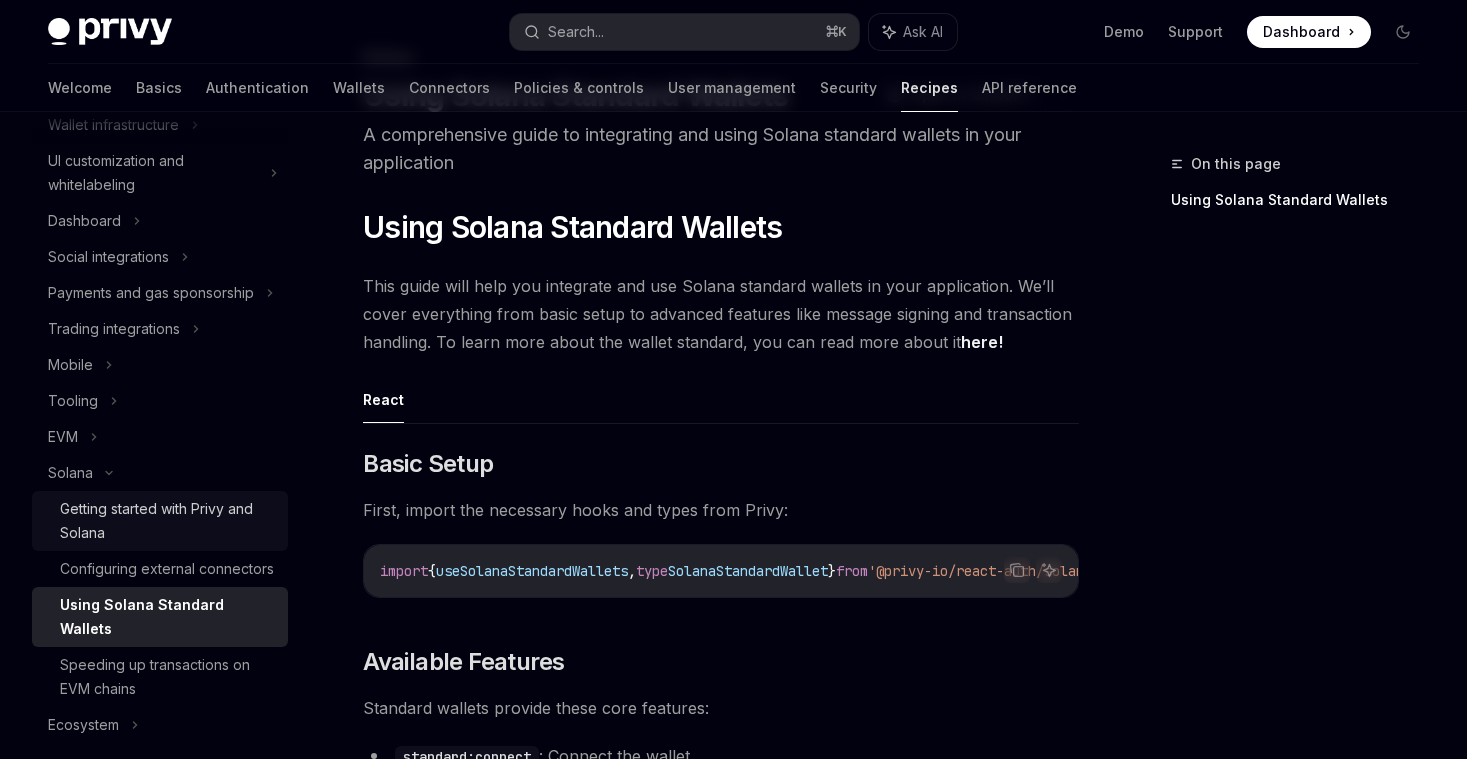 click on "Getting started with Privy and Solana" at bounding box center [168, 521] 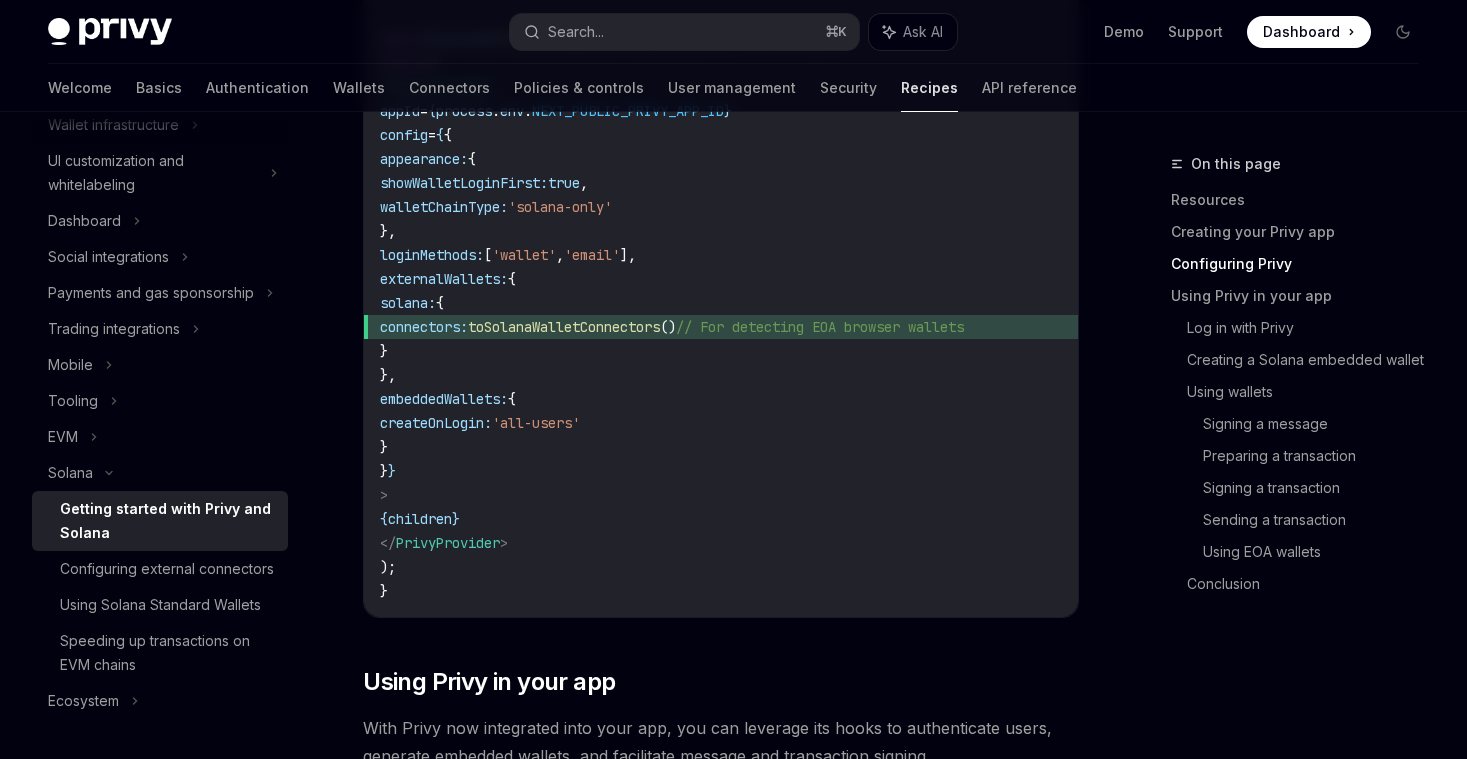scroll, scrollTop: 1366, scrollLeft: 0, axis: vertical 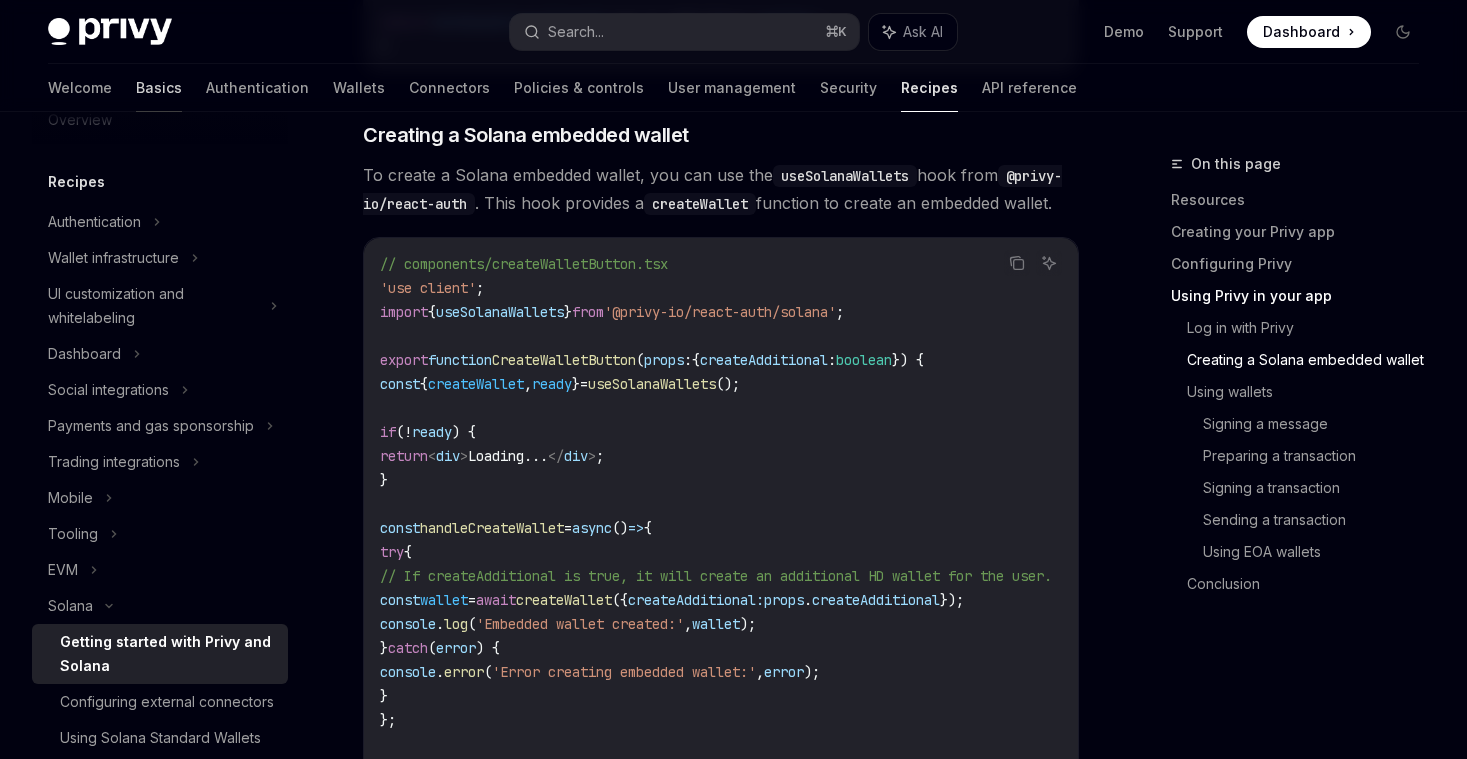 click on "Basics" at bounding box center (159, 88) 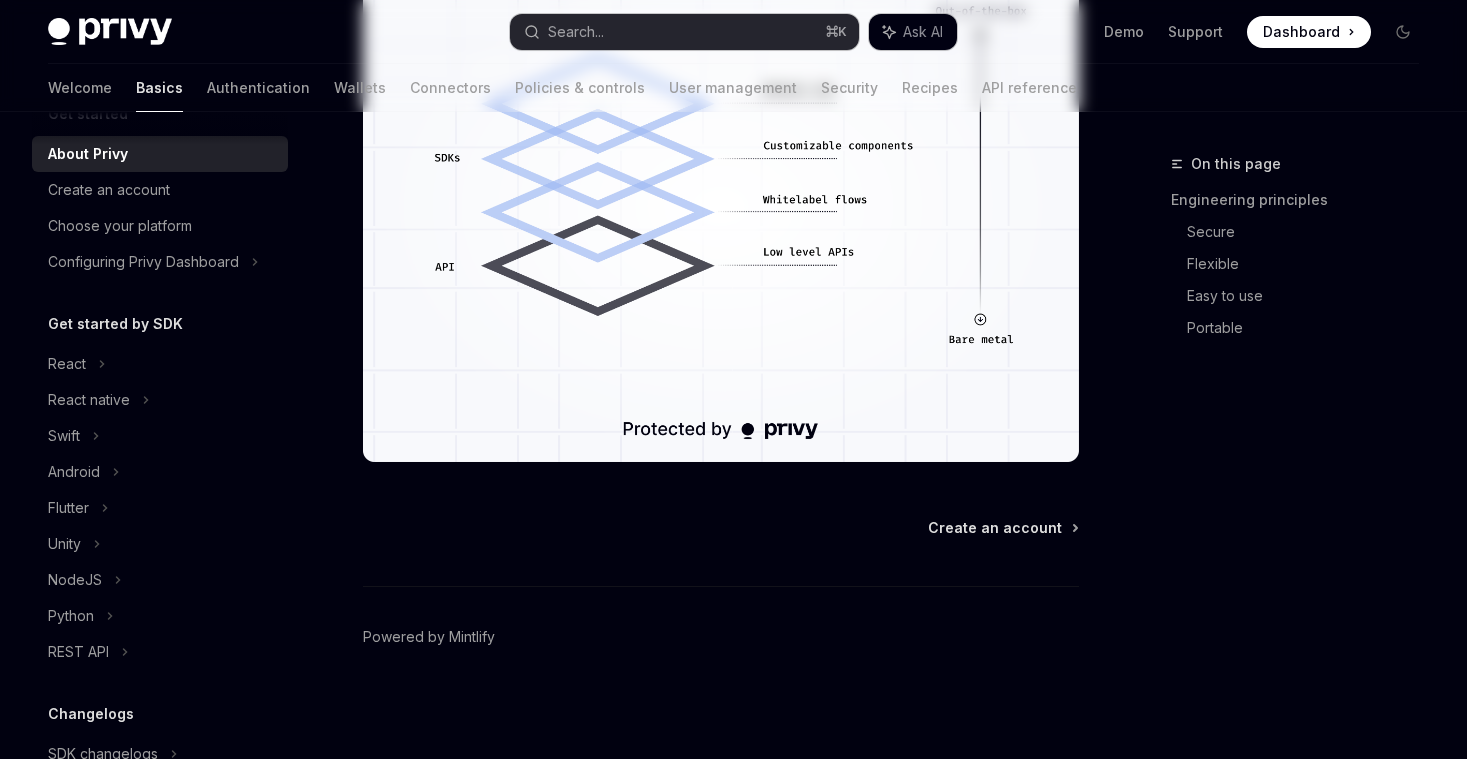 scroll, scrollTop: 0, scrollLeft: 0, axis: both 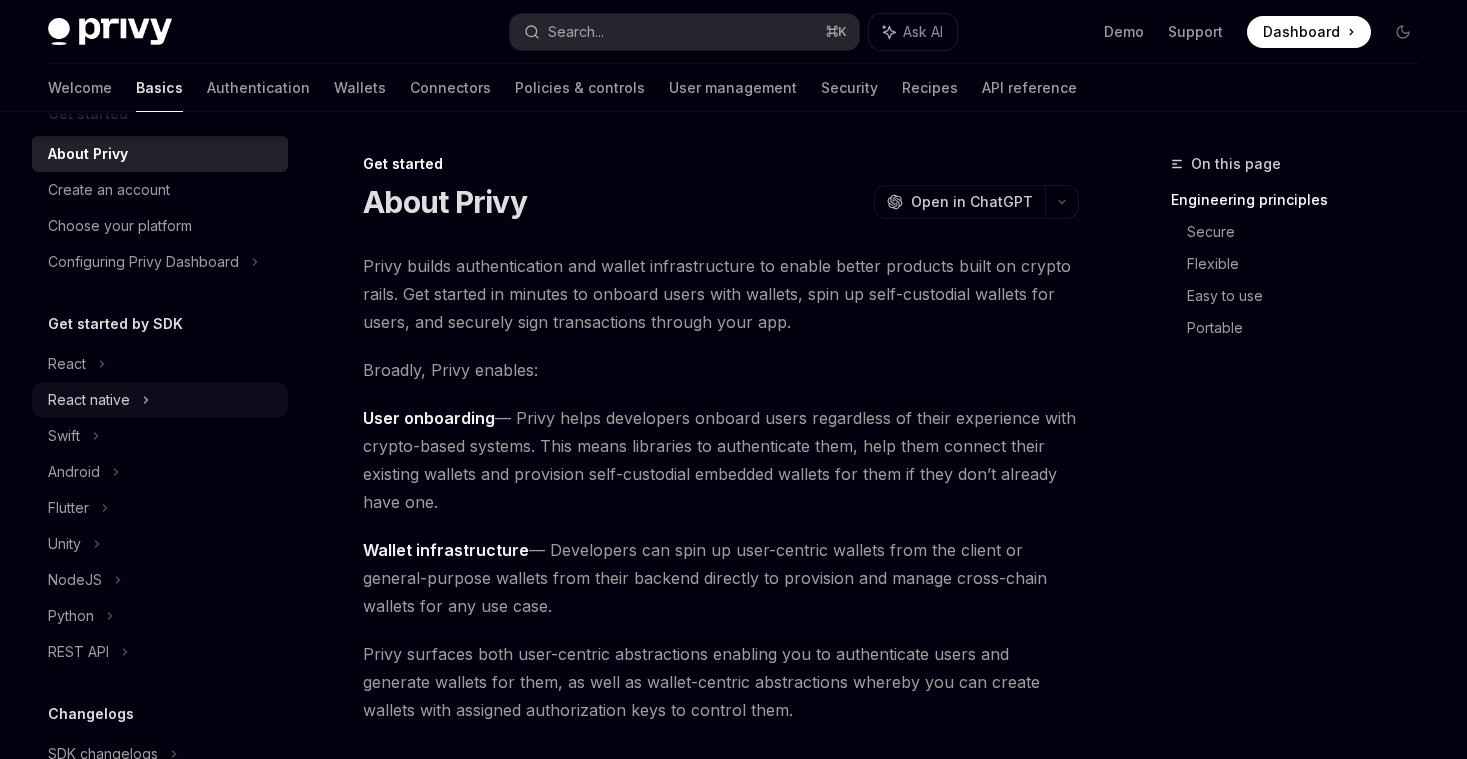 click on "React native" at bounding box center [89, 400] 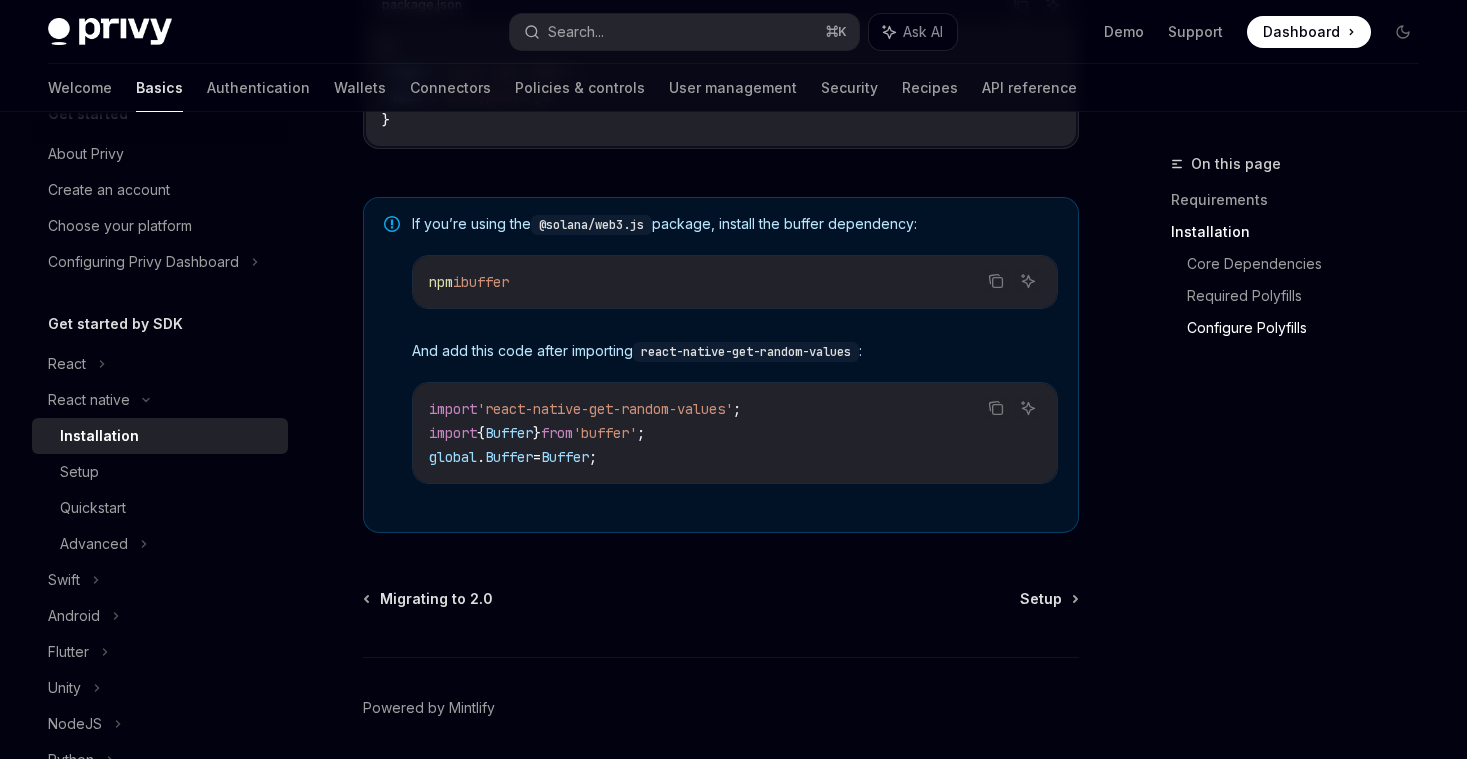 scroll, scrollTop: 1450, scrollLeft: 0, axis: vertical 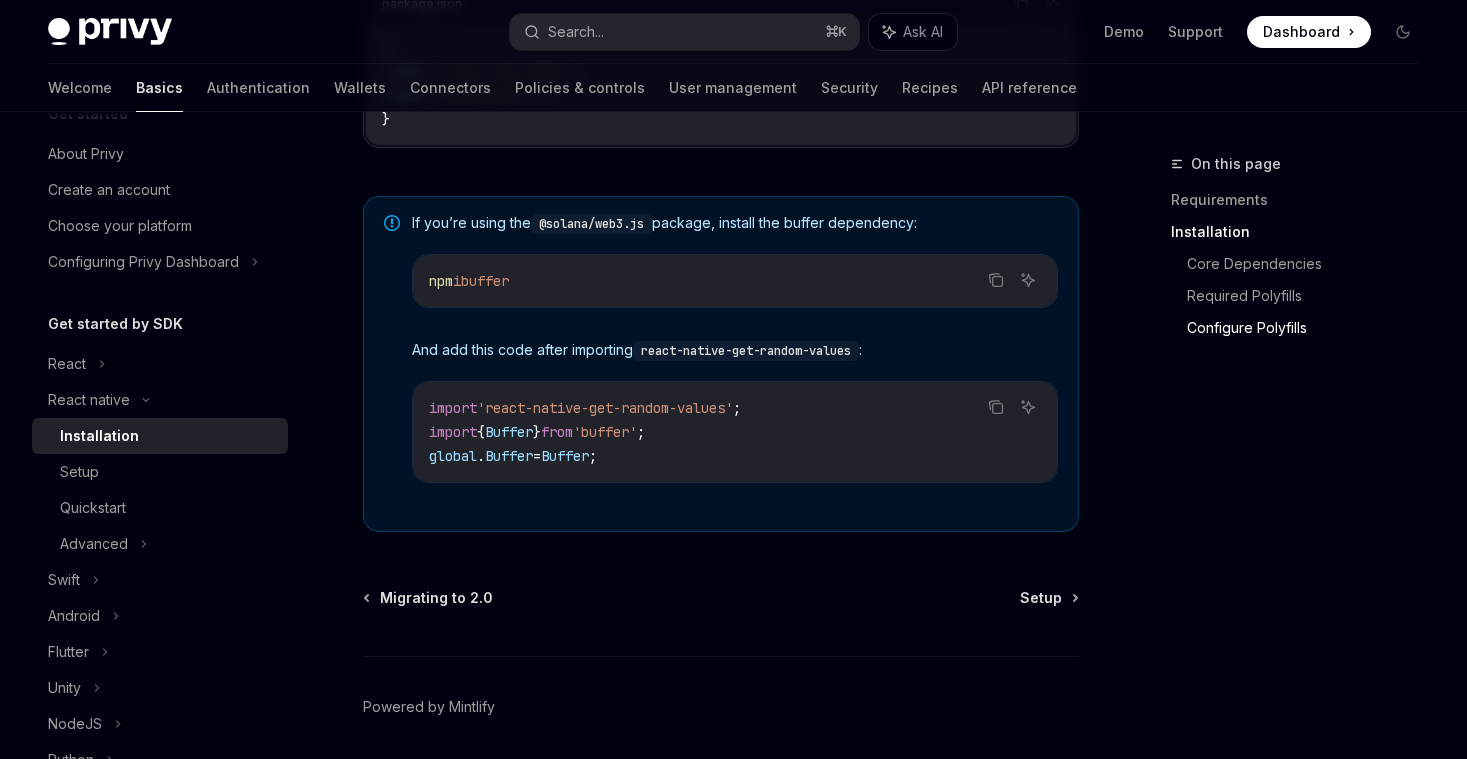 drag, startPoint x: 555, startPoint y: 291, endPoint x: 479, endPoint y: 291, distance: 76 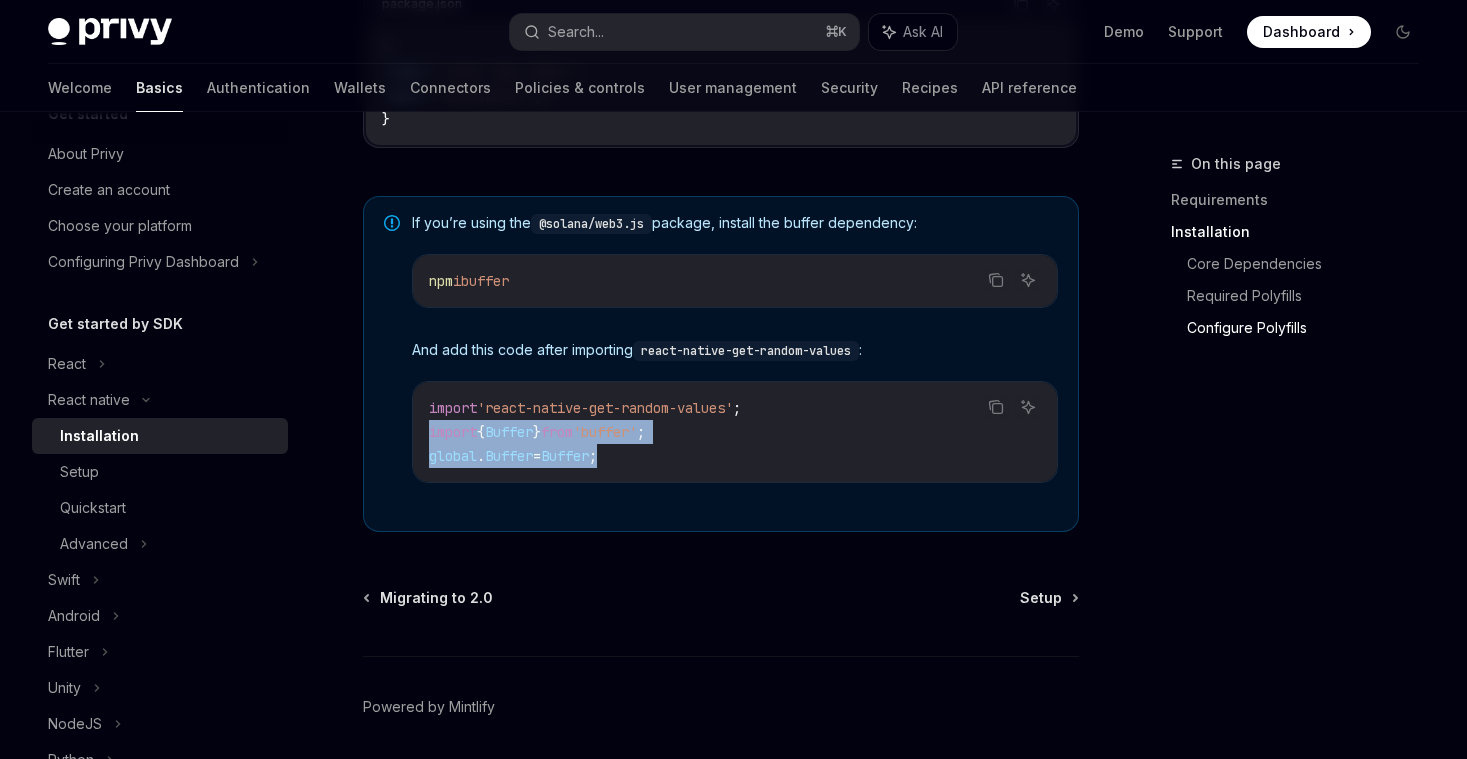 drag, startPoint x: 638, startPoint y: 468, endPoint x: 423, endPoint y: 442, distance: 216.56639 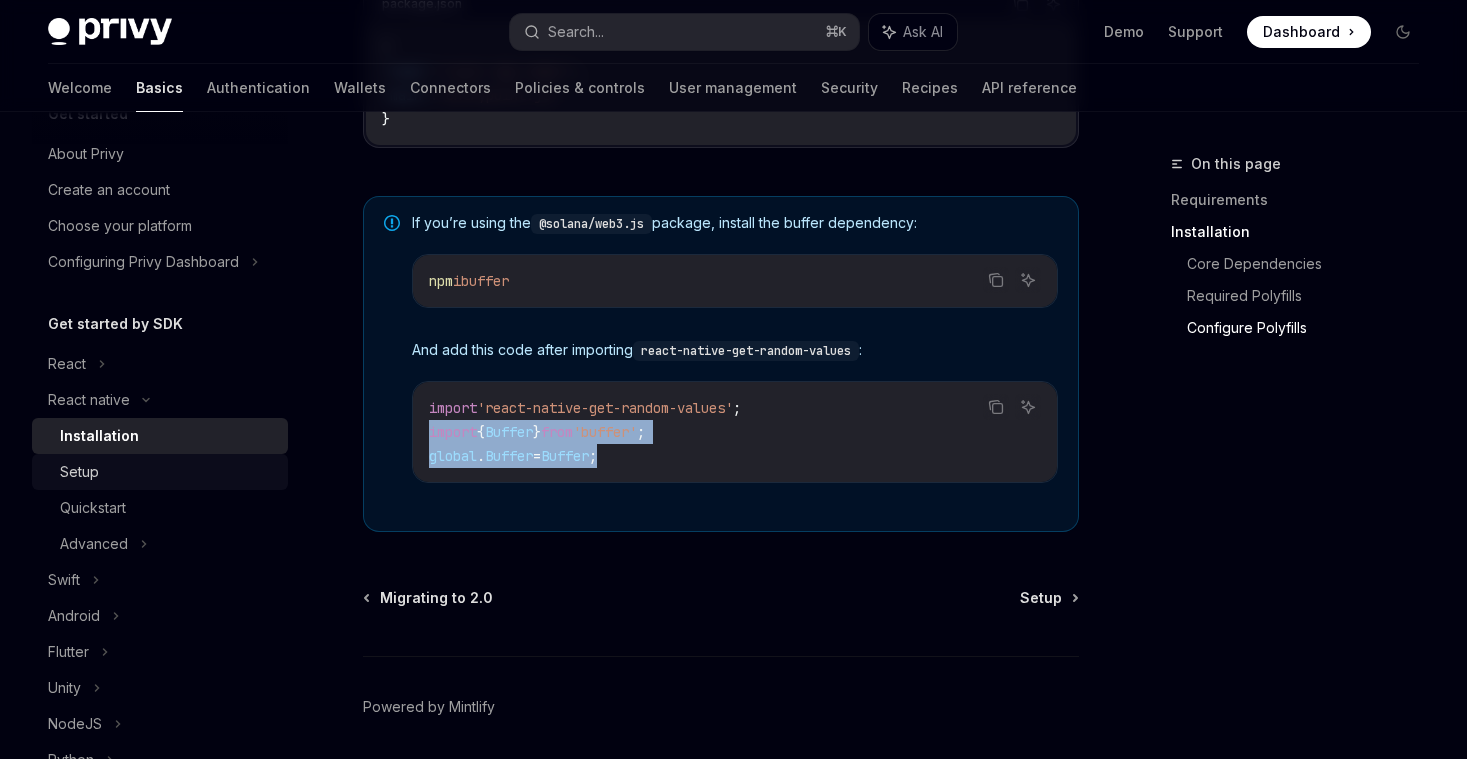 click on "Setup" at bounding box center (168, 472) 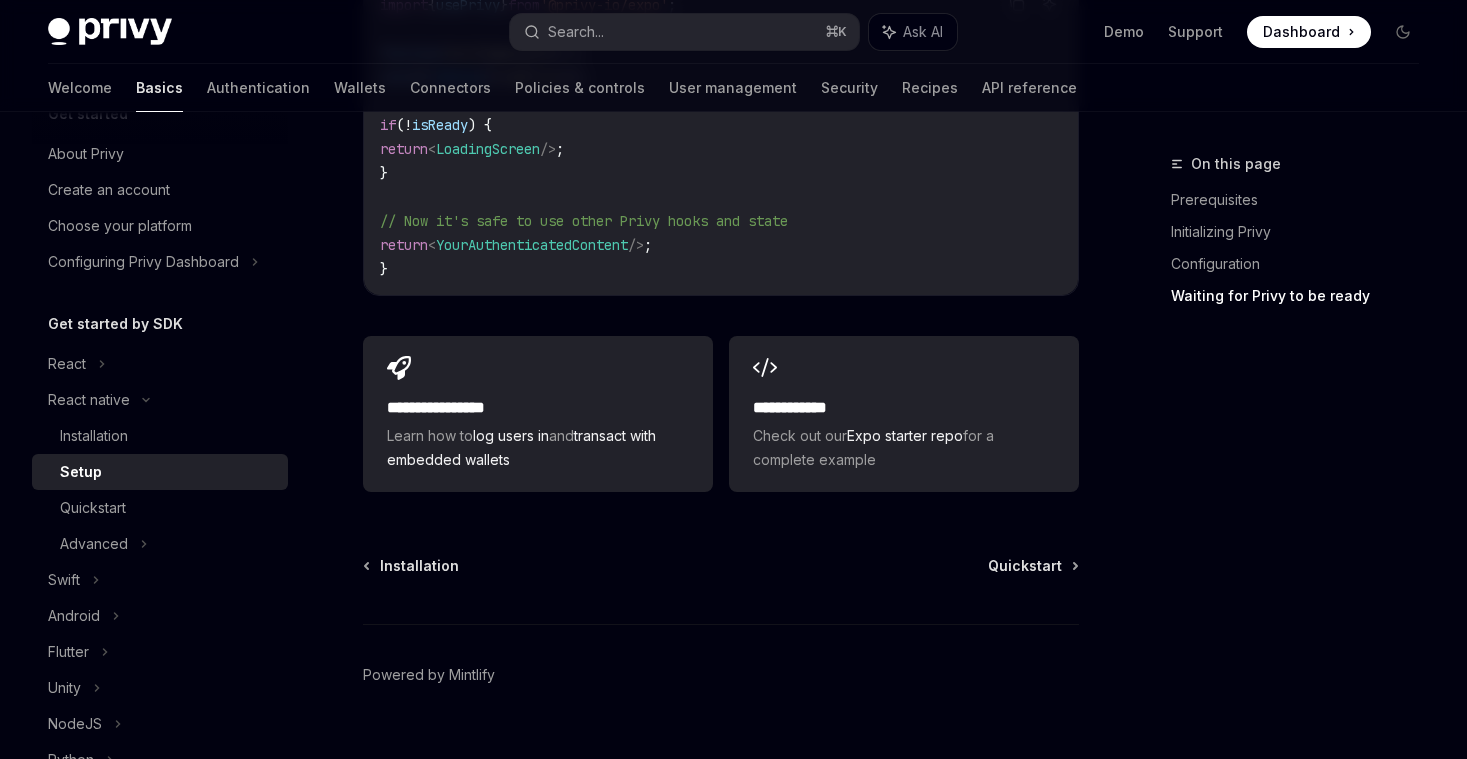 scroll, scrollTop: 1980, scrollLeft: 0, axis: vertical 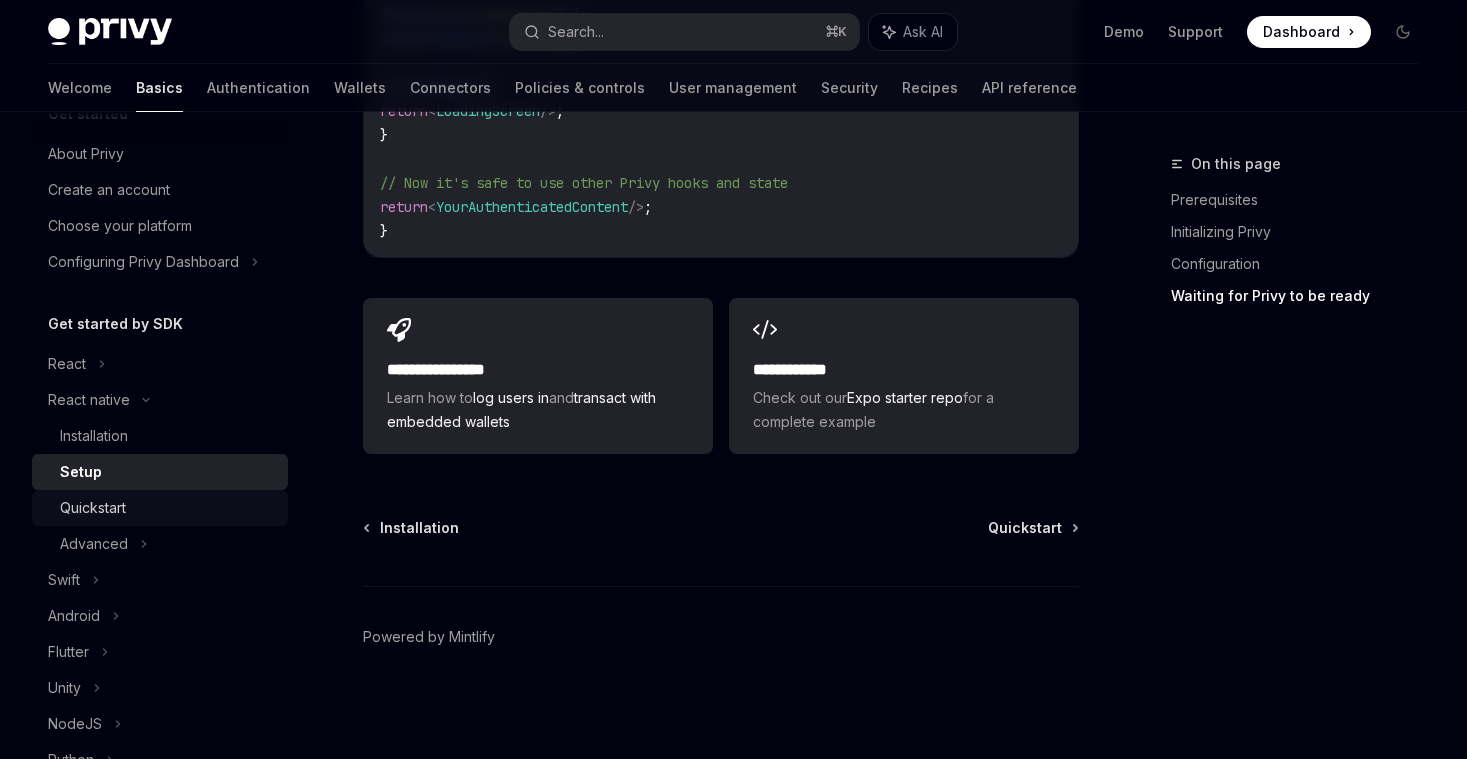 click on "Quickstart" at bounding box center [168, 508] 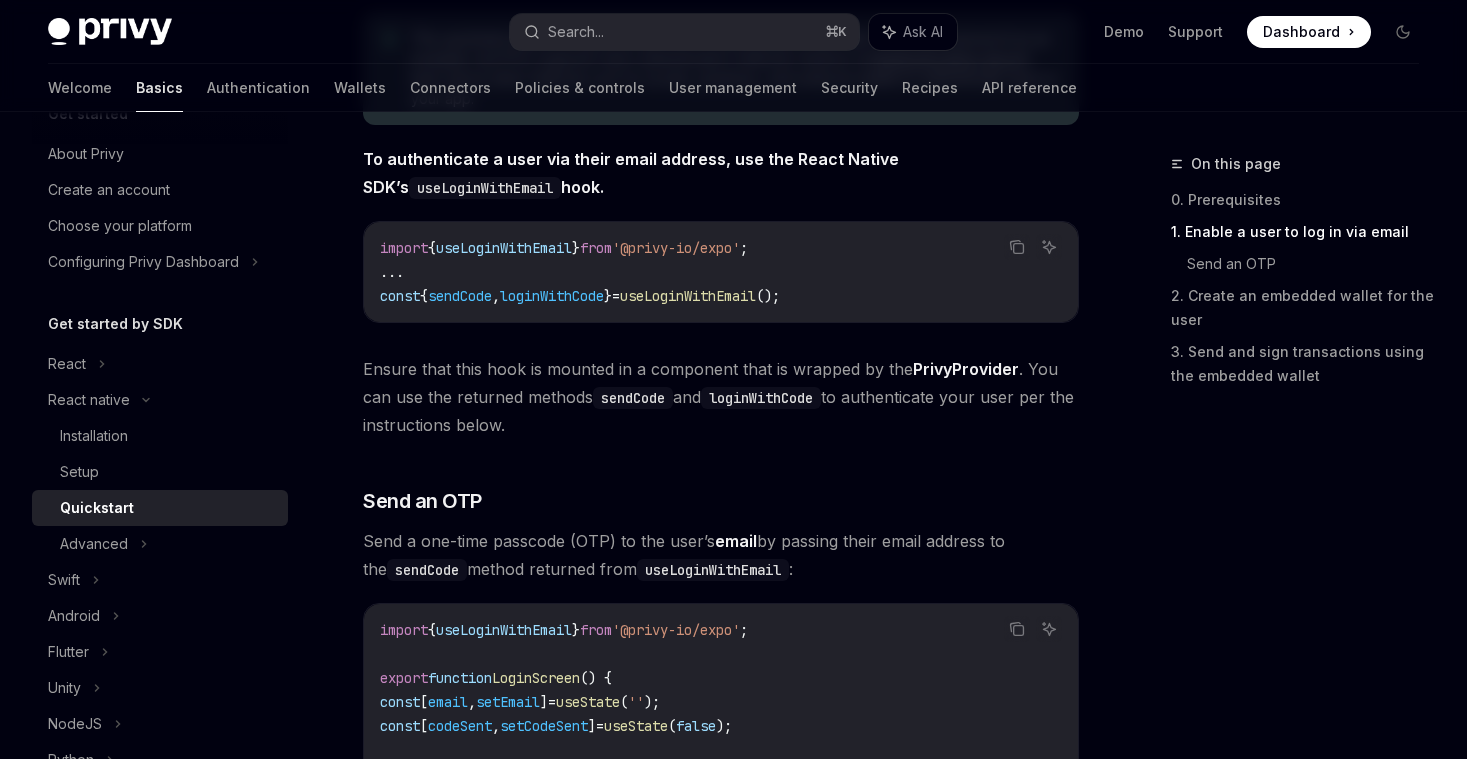 scroll, scrollTop: 433, scrollLeft: 0, axis: vertical 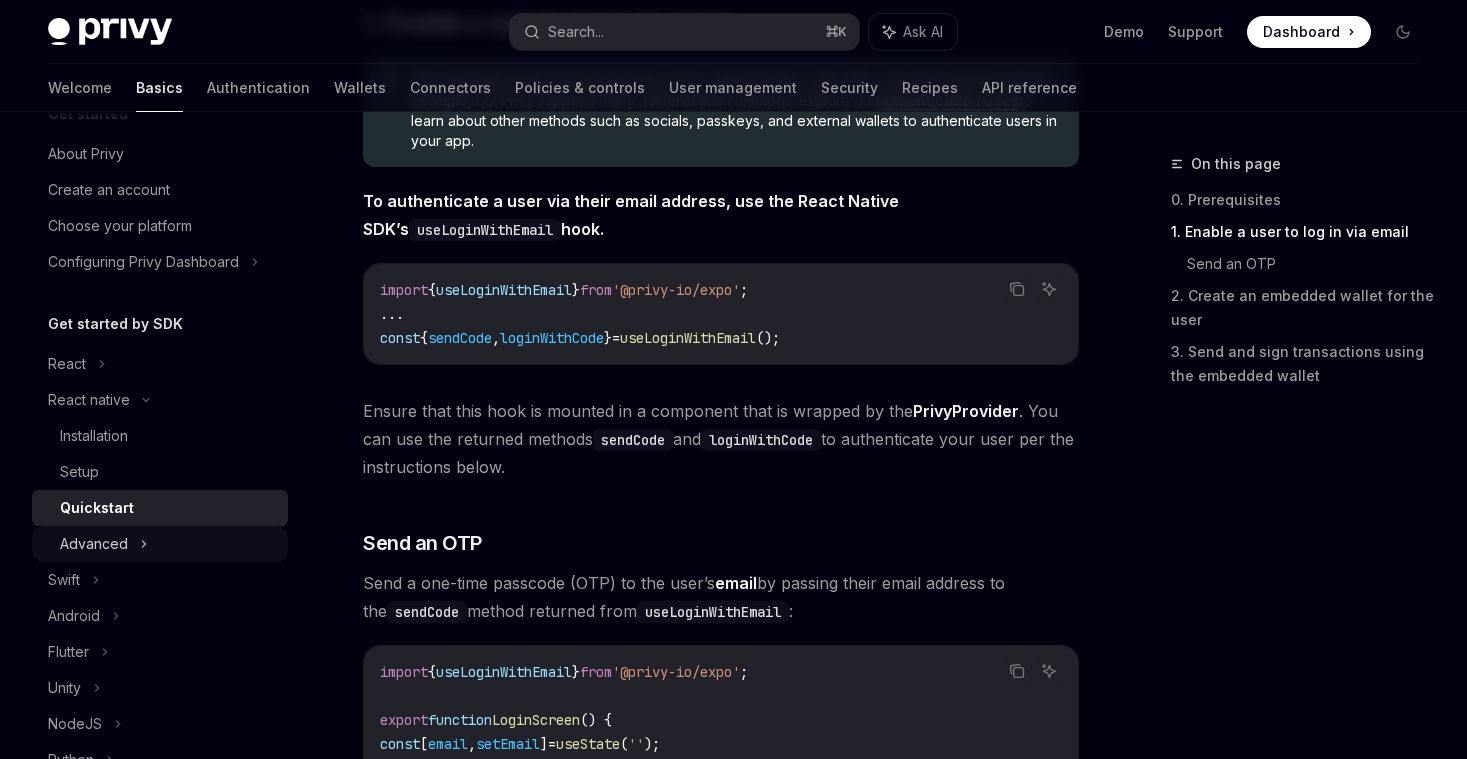 click on "Advanced" at bounding box center (160, 544) 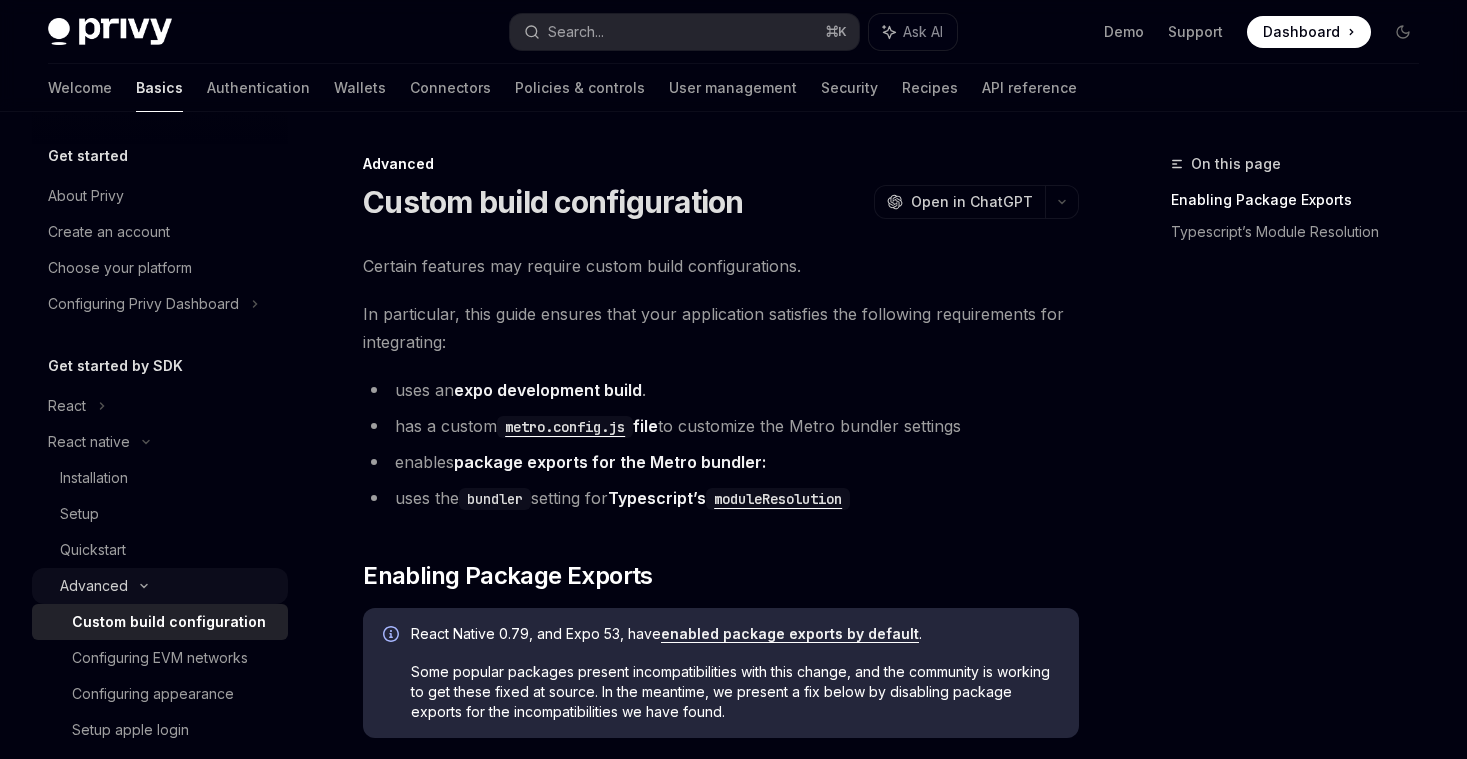 scroll, scrollTop: 0, scrollLeft: 0, axis: both 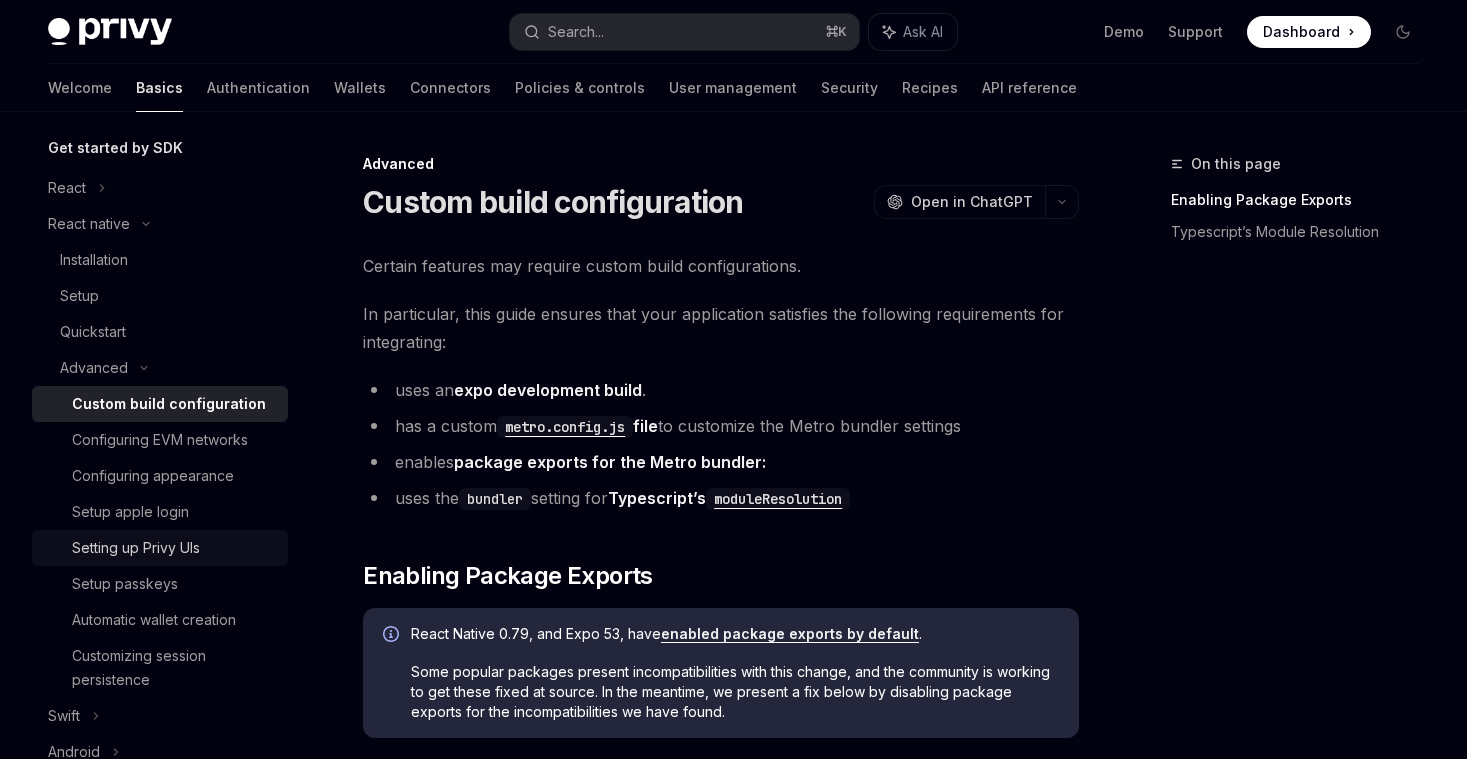 click on "Setting up Privy UIs" at bounding box center [136, 548] 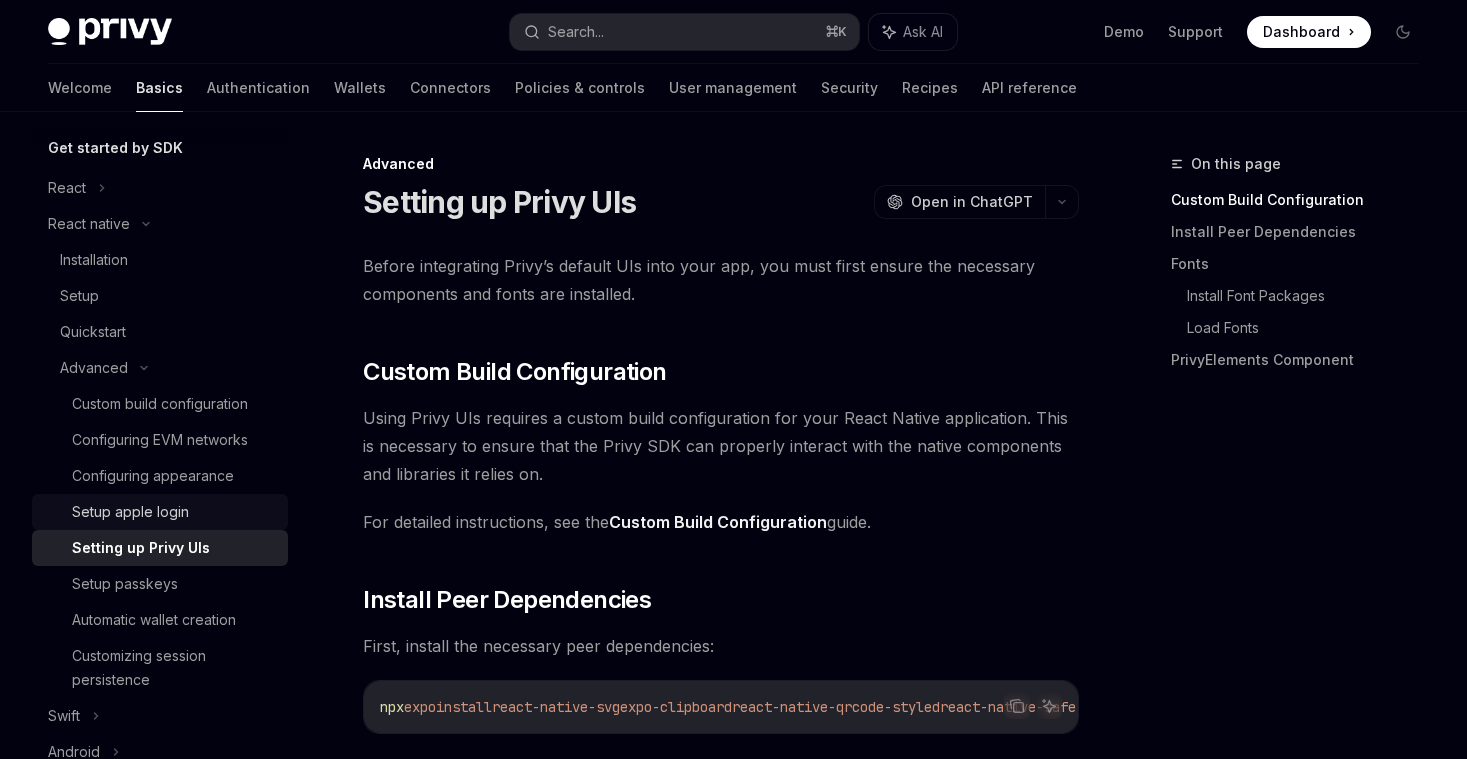 click on "Setup apple login" at bounding box center (130, 512) 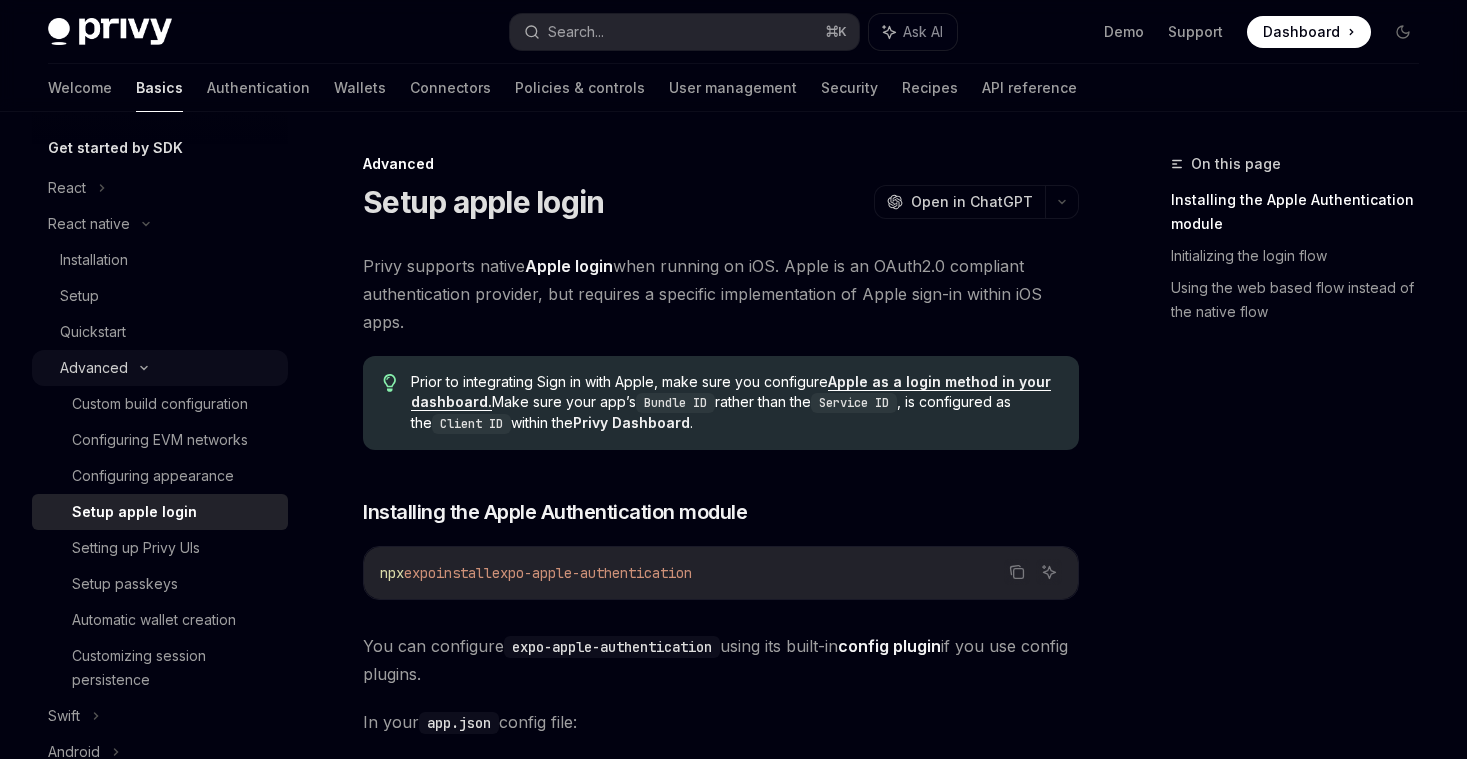 click on "Advanced" at bounding box center [160, 368] 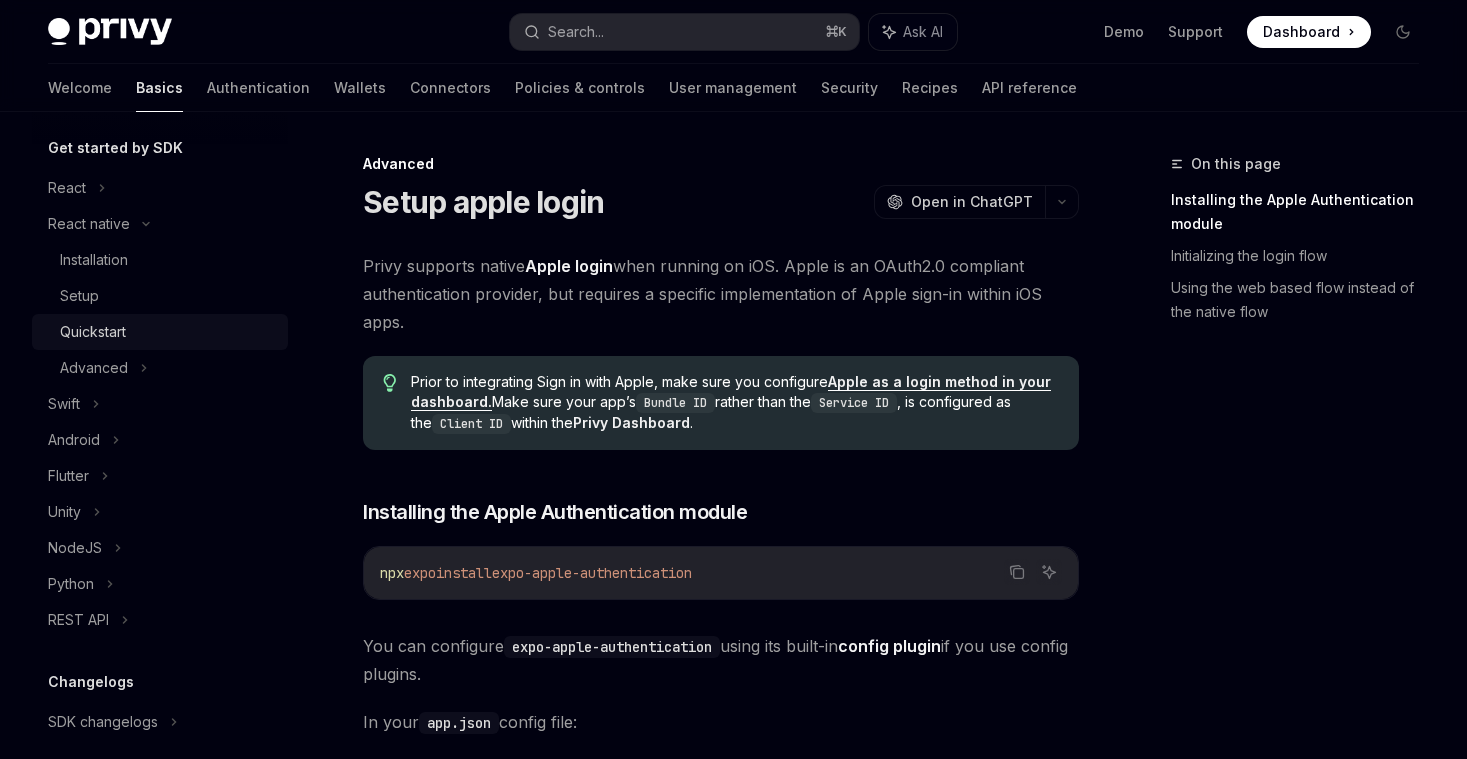 click on "Quickstart" at bounding box center (168, 332) 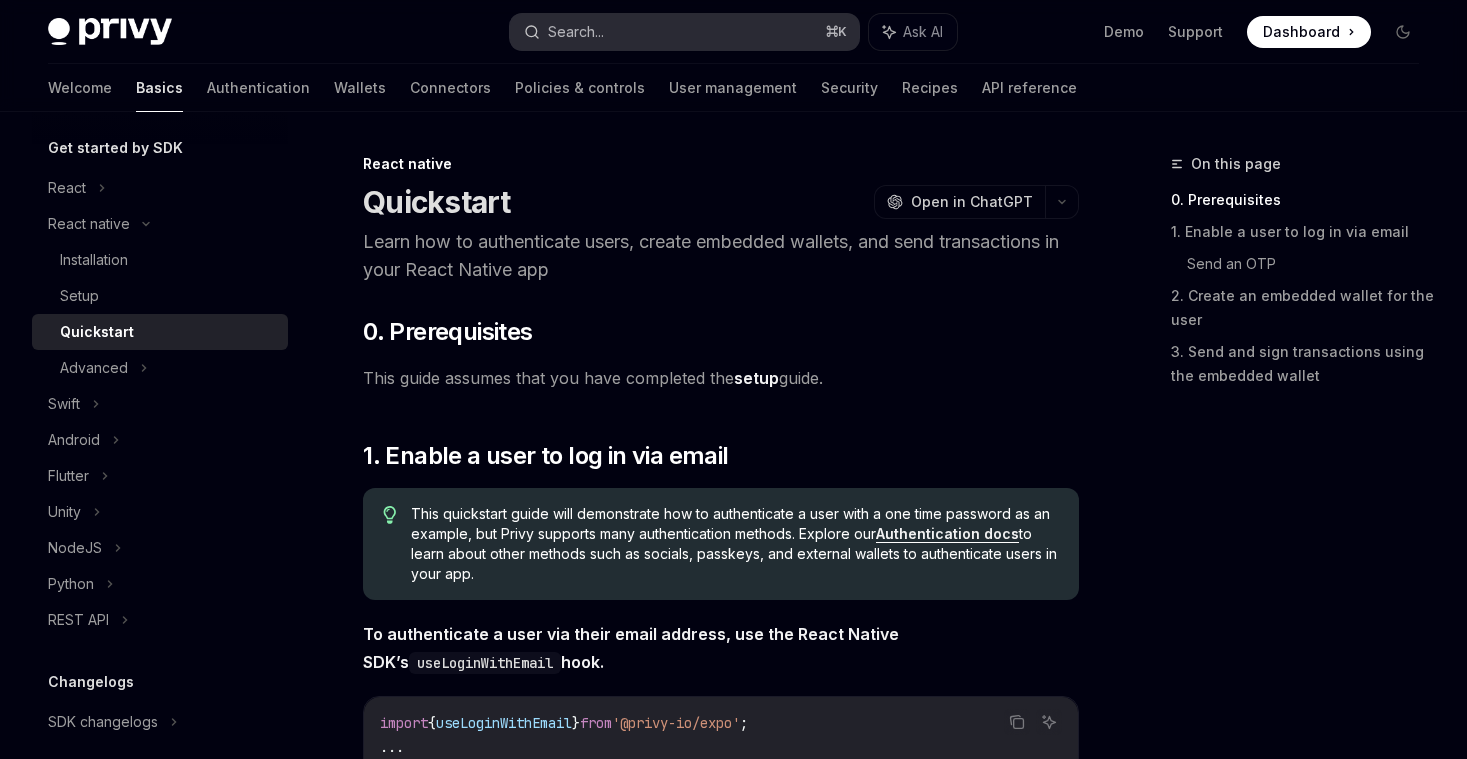 click on "Search... ⌘ K" at bounding box center (684, 32) 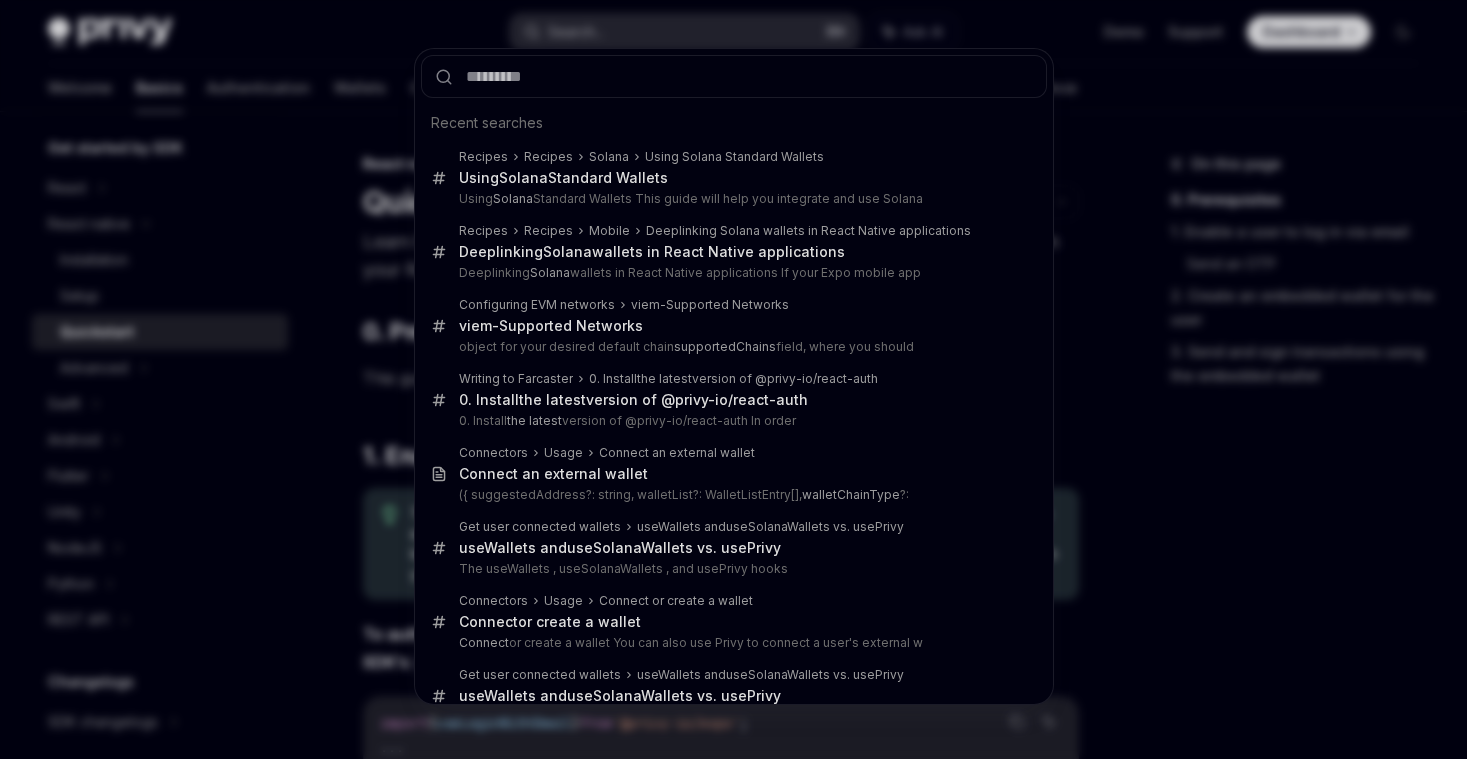 type on "**********" 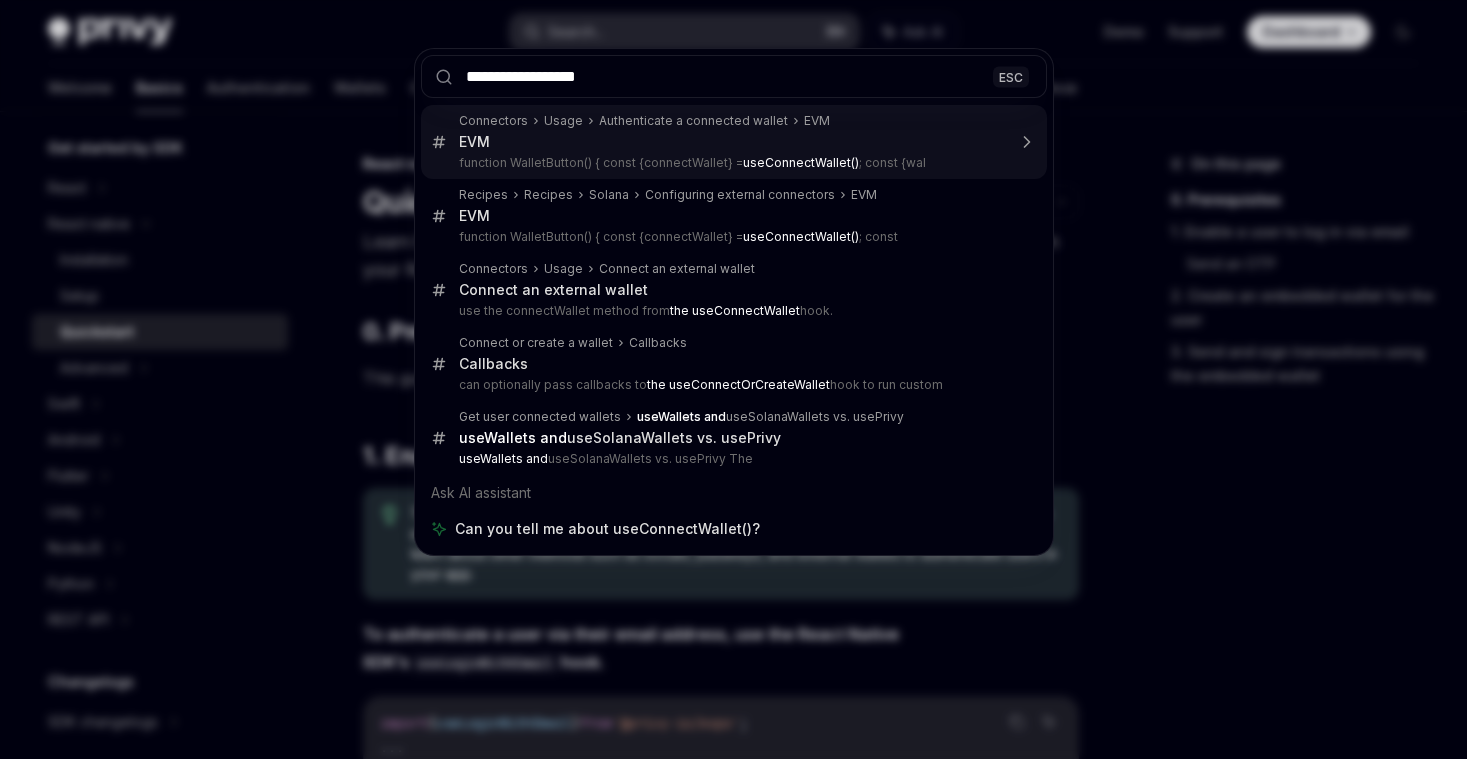 type 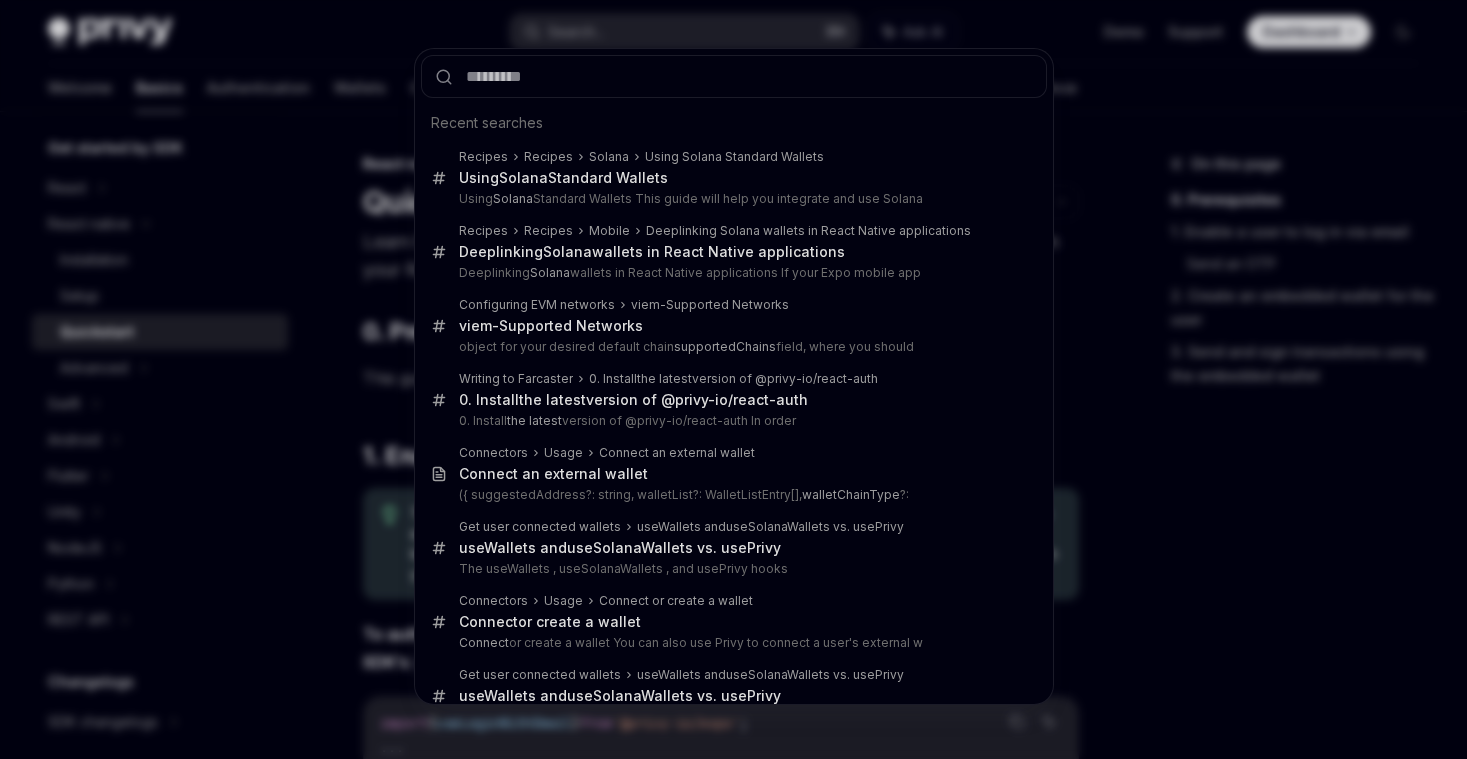 click on "Recent searches Recipes Recipes Solana Using Solana Standard Wallets Using  Solana  Standard Wallets Using  Solana  Standard Wallets
This guide will help you integrate and use Solana  Recipes Recipes Mobile Deeplinking Solana wallets in React Native applications Deeplinking  Solana  wallets in React Native applications Deeplinking  Solana  wallets in React Native applications
If your Expo mobile app  Configuring EVM networks viem-Supported Networks viem-Supported Networks object for your desired default chain  supportedChains  field, where you should  Writing to Farcaster 0. Install  the latest  version of @privy-io/react-auth 0. Install  the latest  version of @privy-io/react-auth 0. Install  the latest  version of @privy-io/react-auth
In order  Connectors Usage Connect an external wallet Connect an external wallet ({ suggestedAddress?: string, walletList?: WalletListEntry[],  walletChainType ?:  Get user connected wallets useWallets and  useSolana Wallets vs. usePrivy useWallets and  useSolana Connectors" at bounding box center [733, 379] 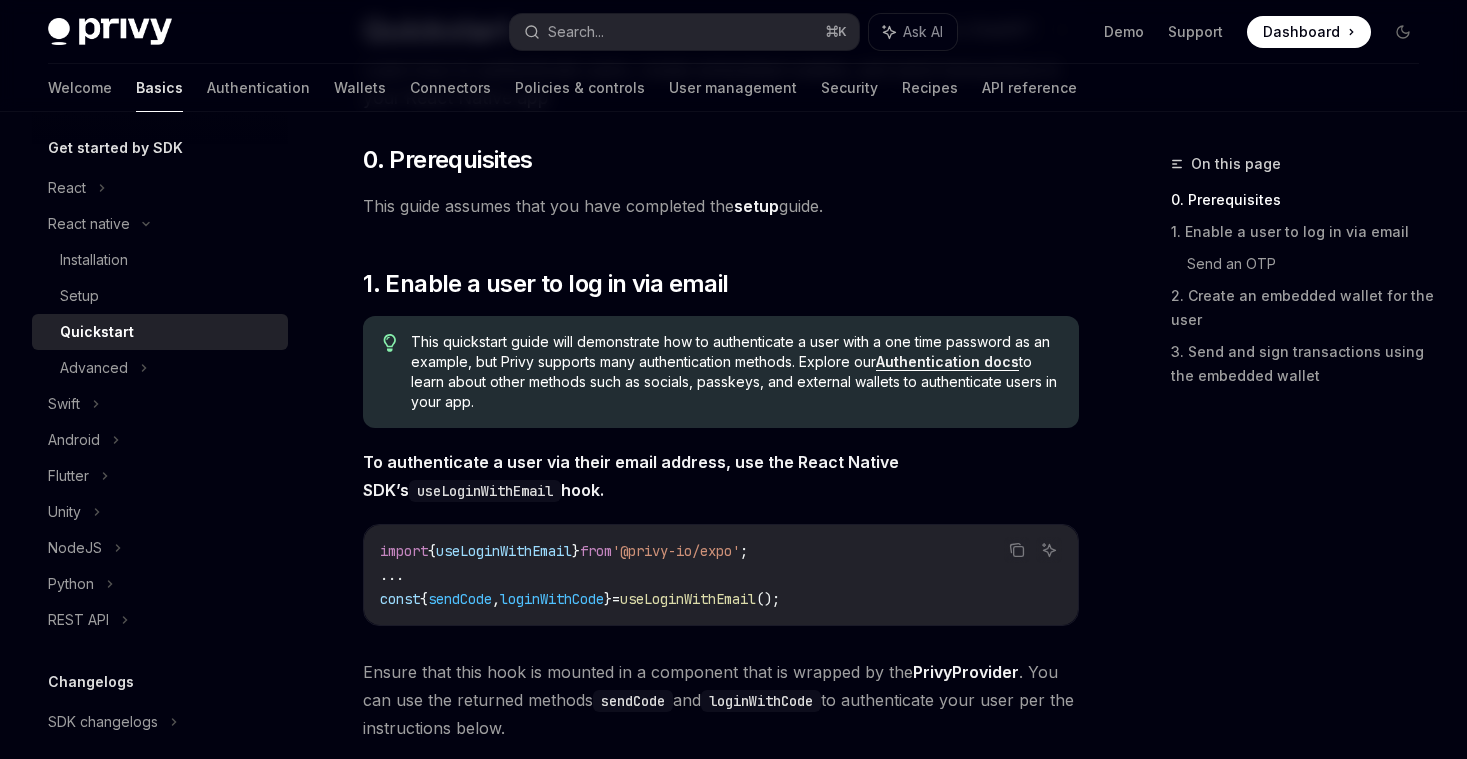 scroll, scrollTop: 187, scrollLeft: 0, axis: vertical 